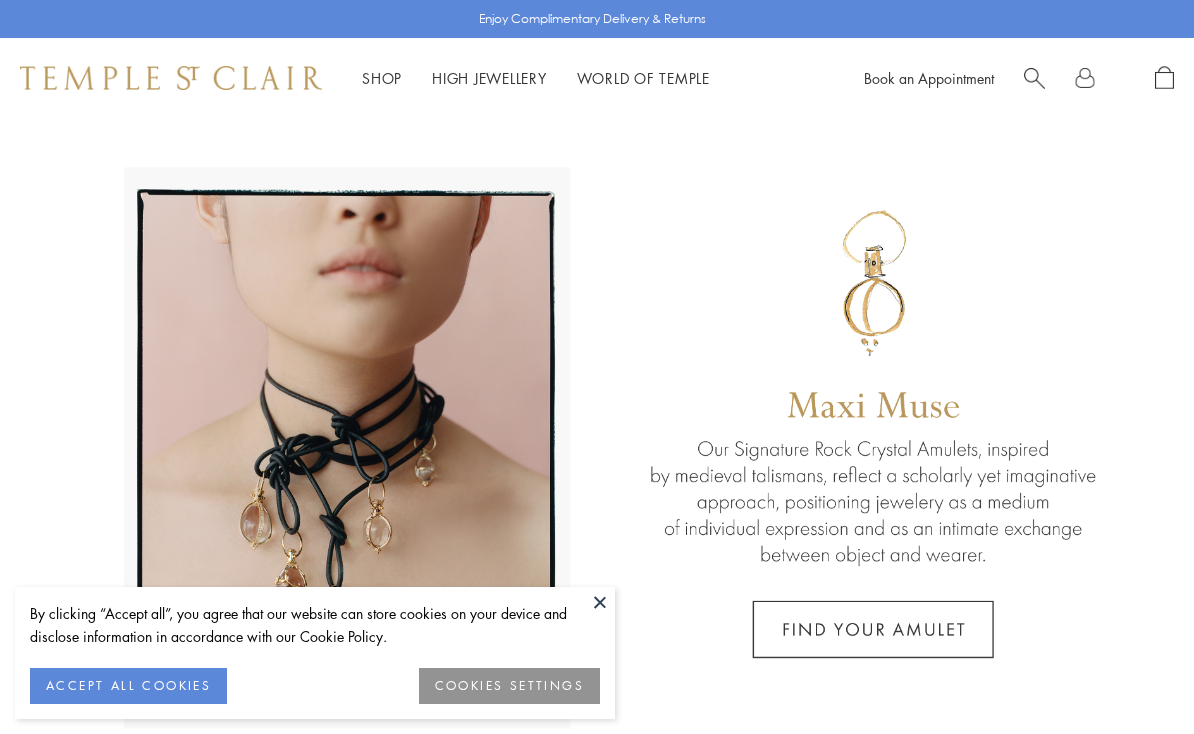 scroll, scrollTop: 0, scrollLeft: 0, axis: both 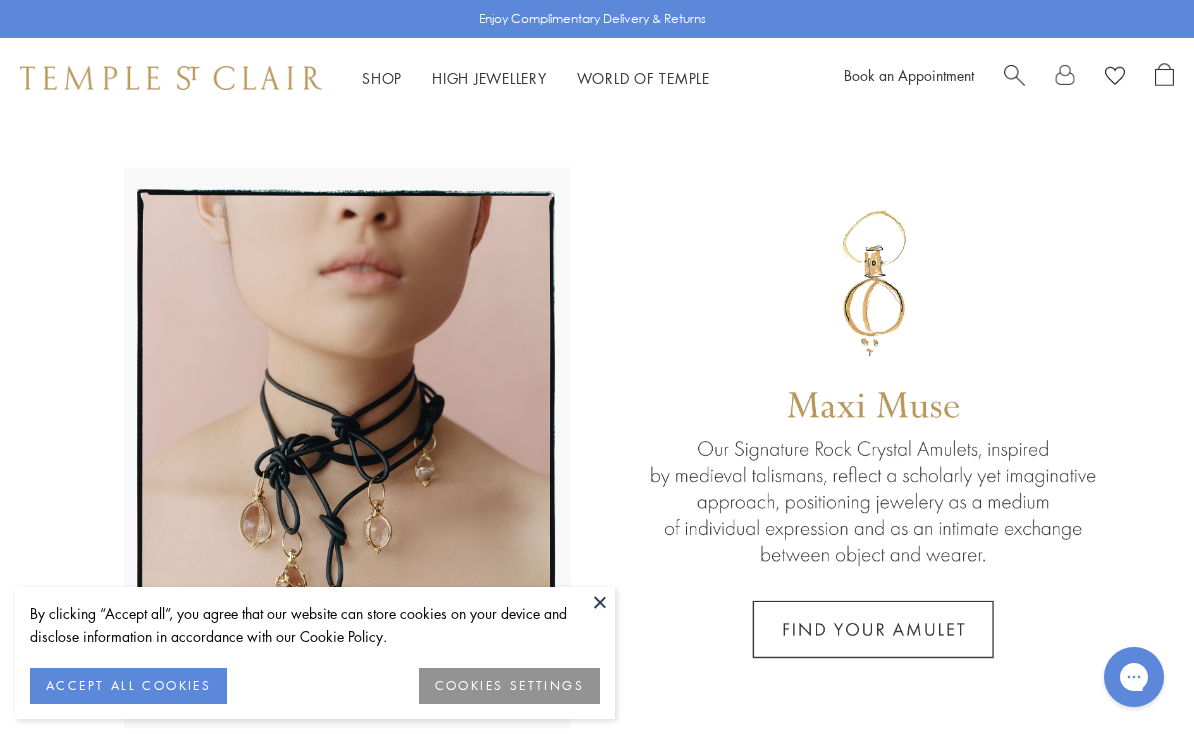 click at bounding box center [600, 602] 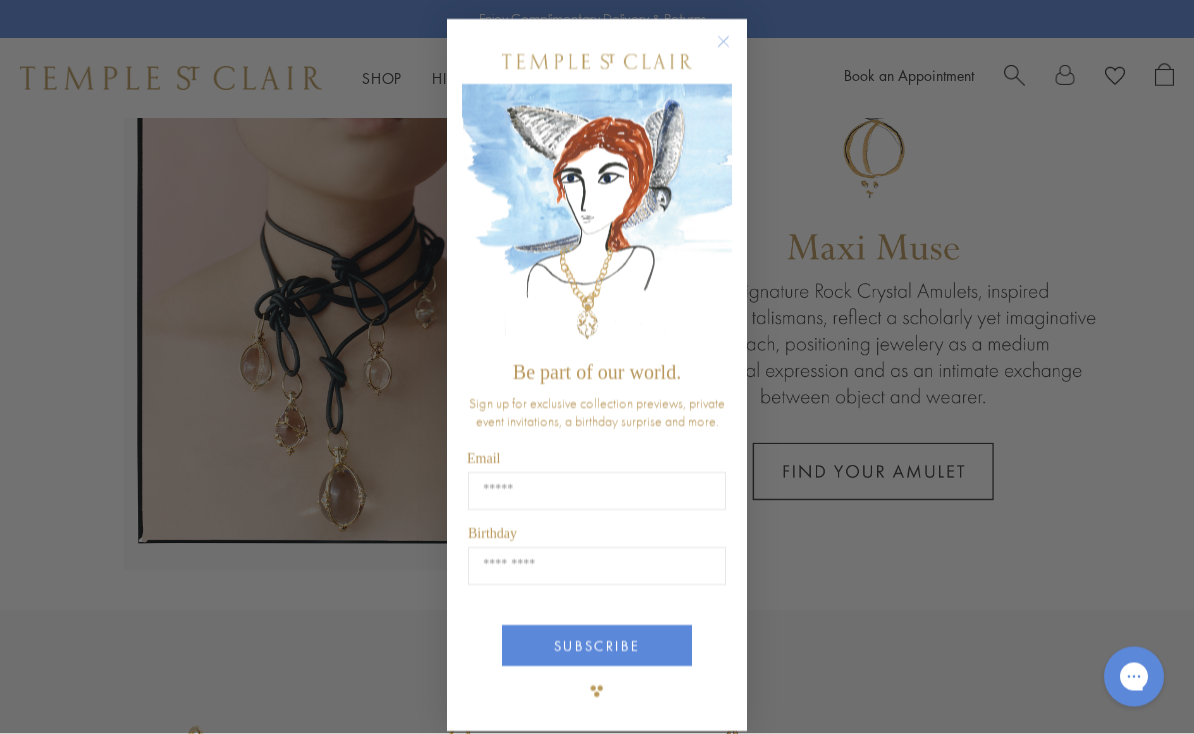 scroll, scrollTop: 158, scrollLeft: 0, axis: vertical 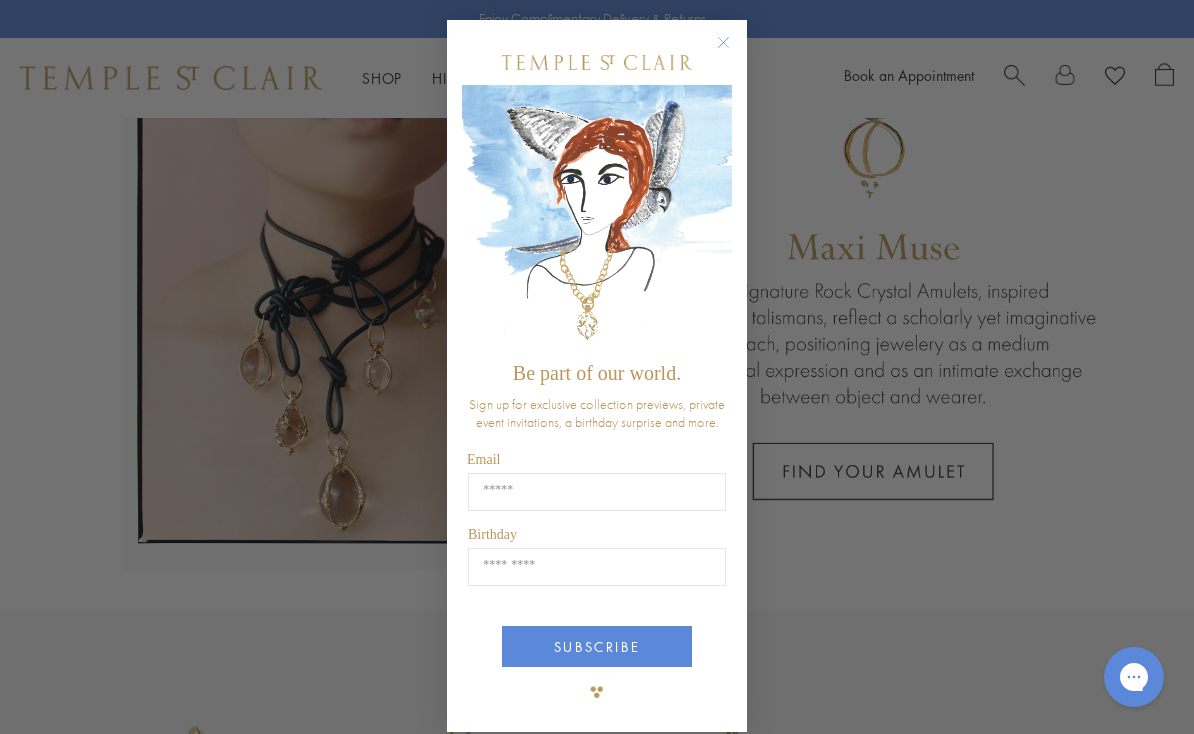 click 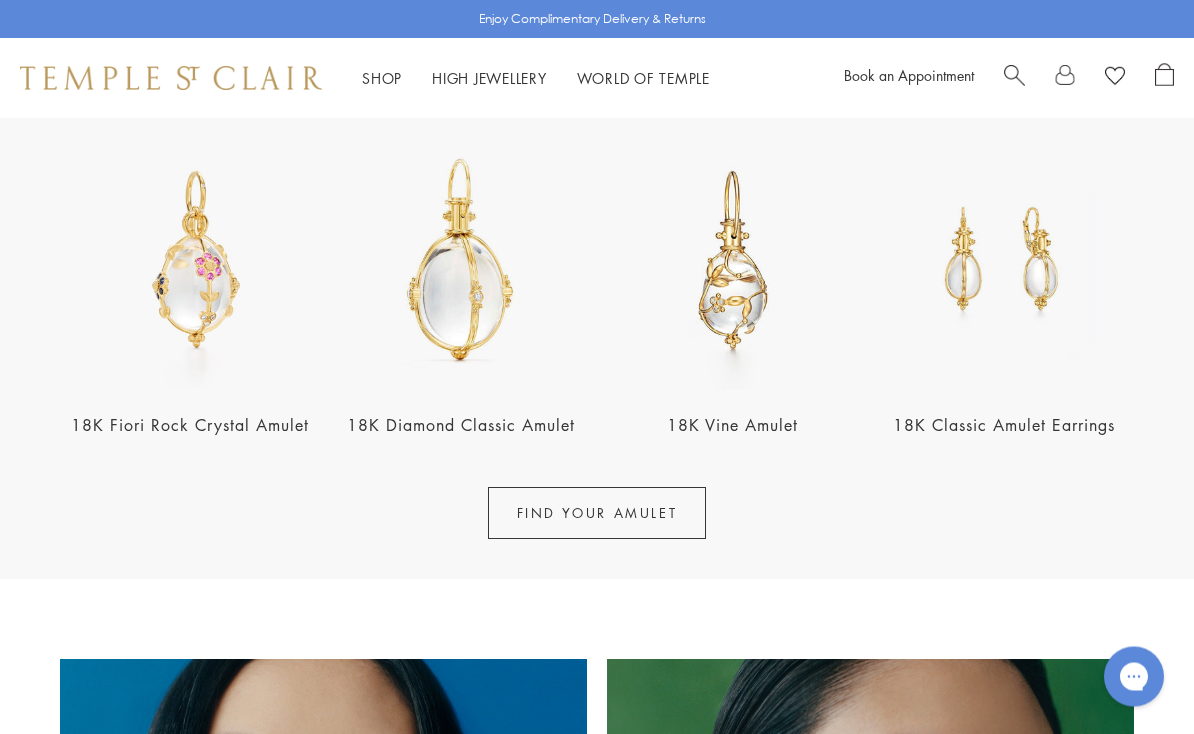 scroll, scrollTop: 713, scrollLeft: 0, axis: vertical 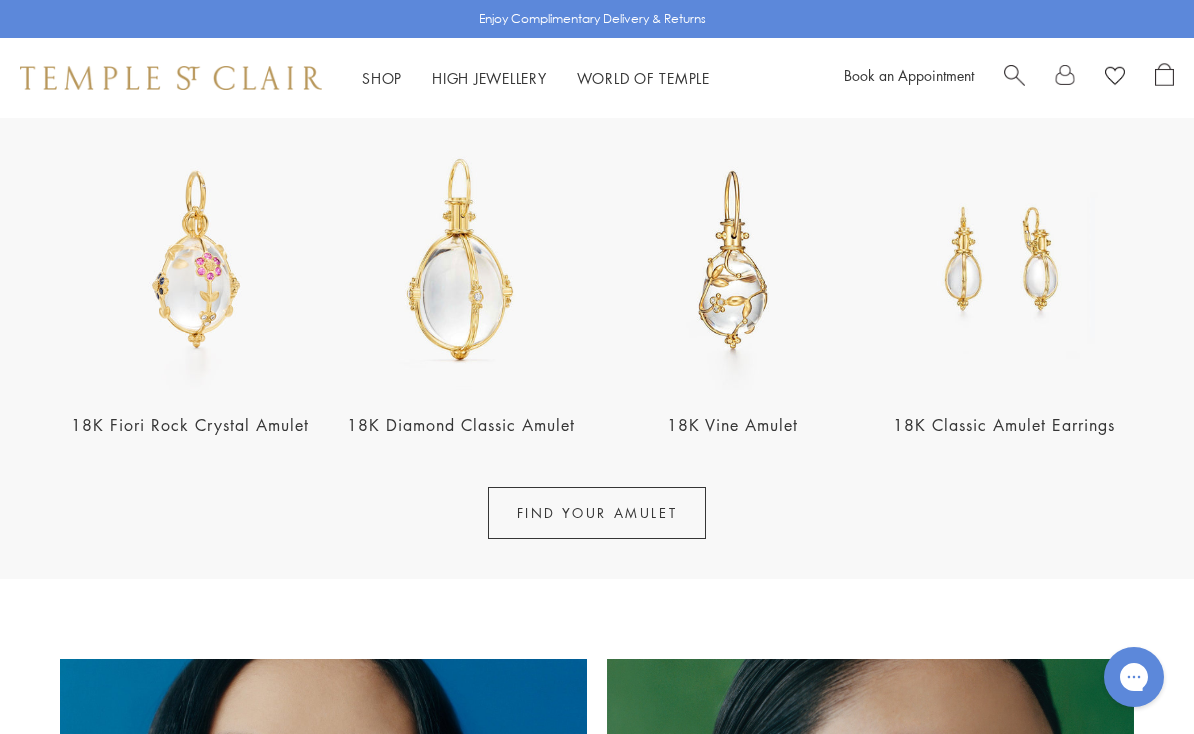 click on "18K Fiori Rock Crystal Amulet
18K Diamond Classic Amulet
18K Vine Amulet
18K Classic Amulet Earrings
FIND YOUR AMULET" at bounding box center (597, 317) 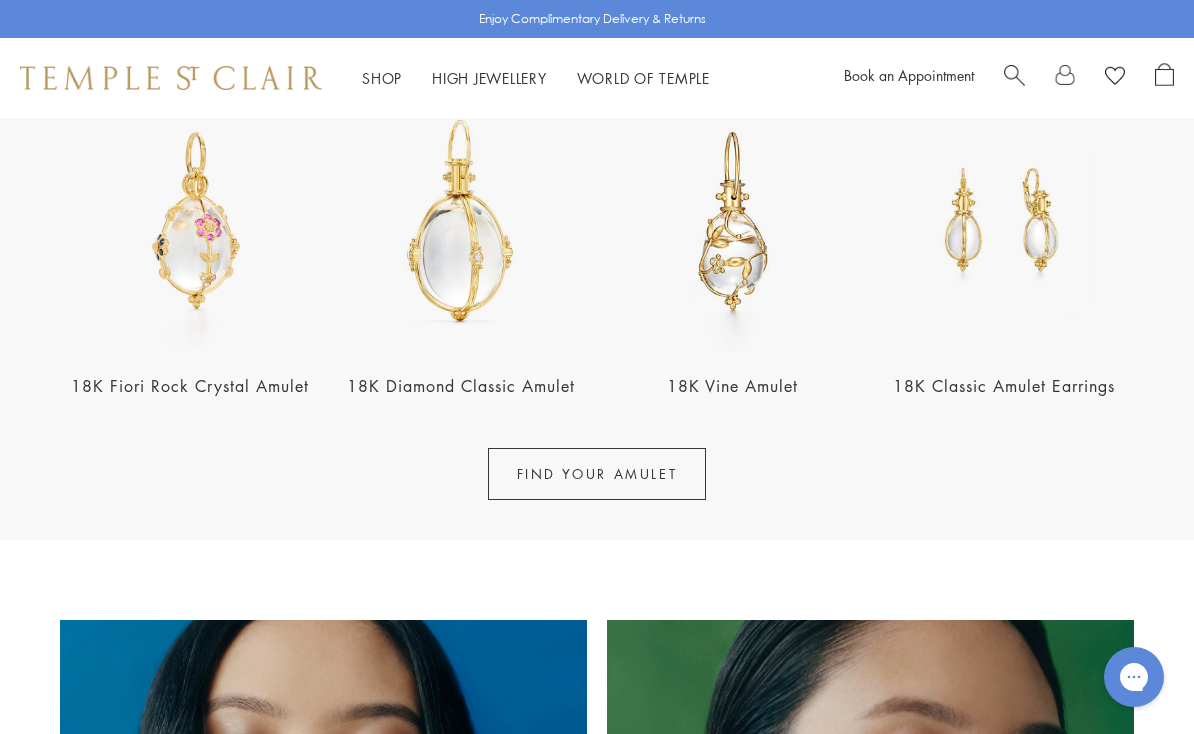 scroll, scrollTop: 751, scrollLeft: 0, axis: vertical 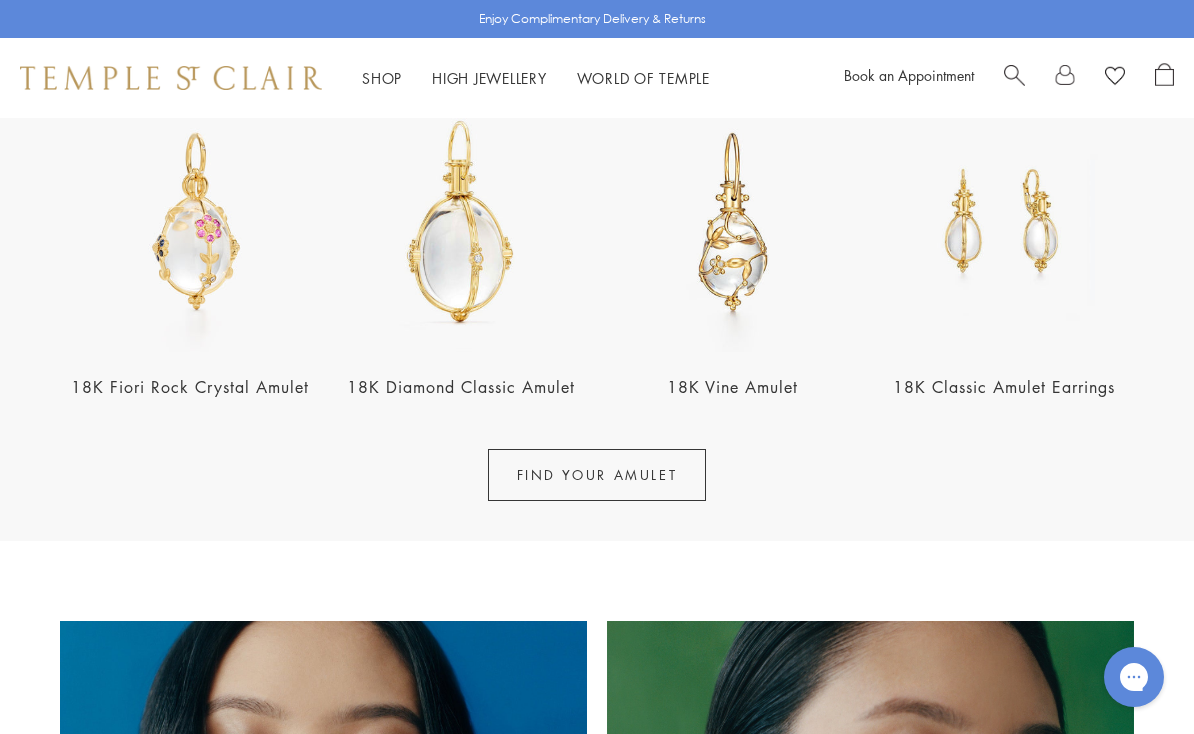 click at bounding box center [462, 222] 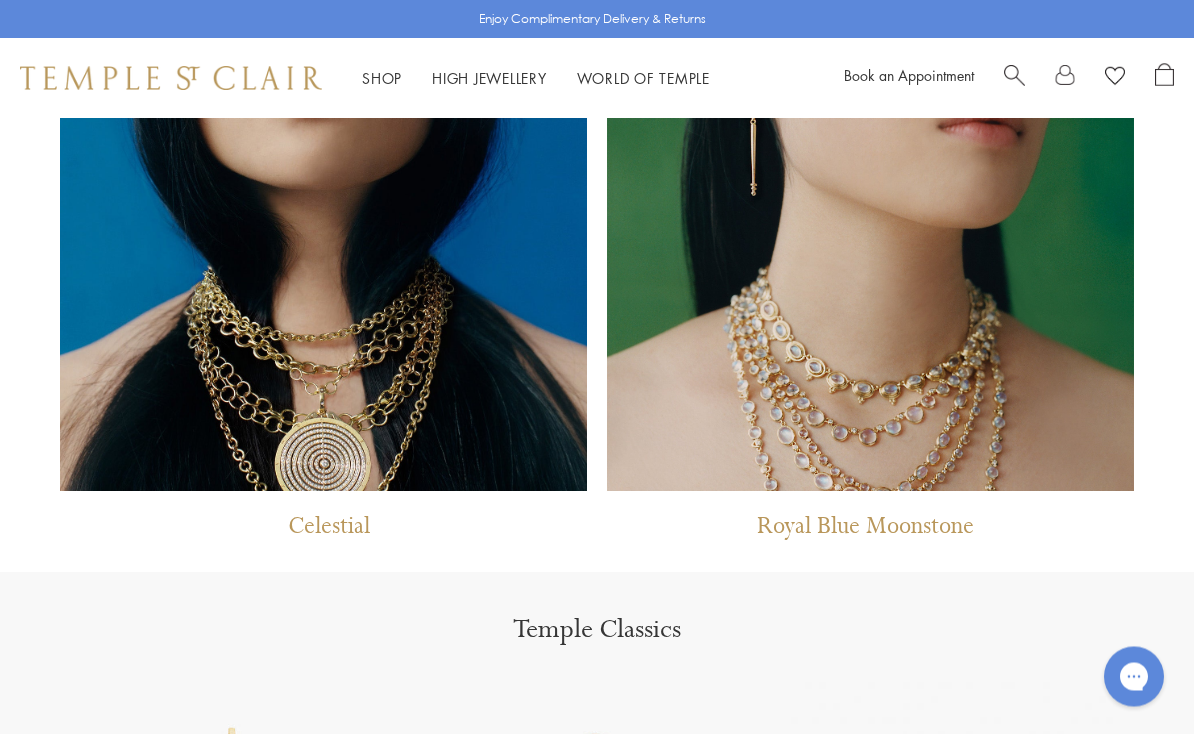 scroll, scrollTop: 1533, scrollLeft: 0, axis: vertical 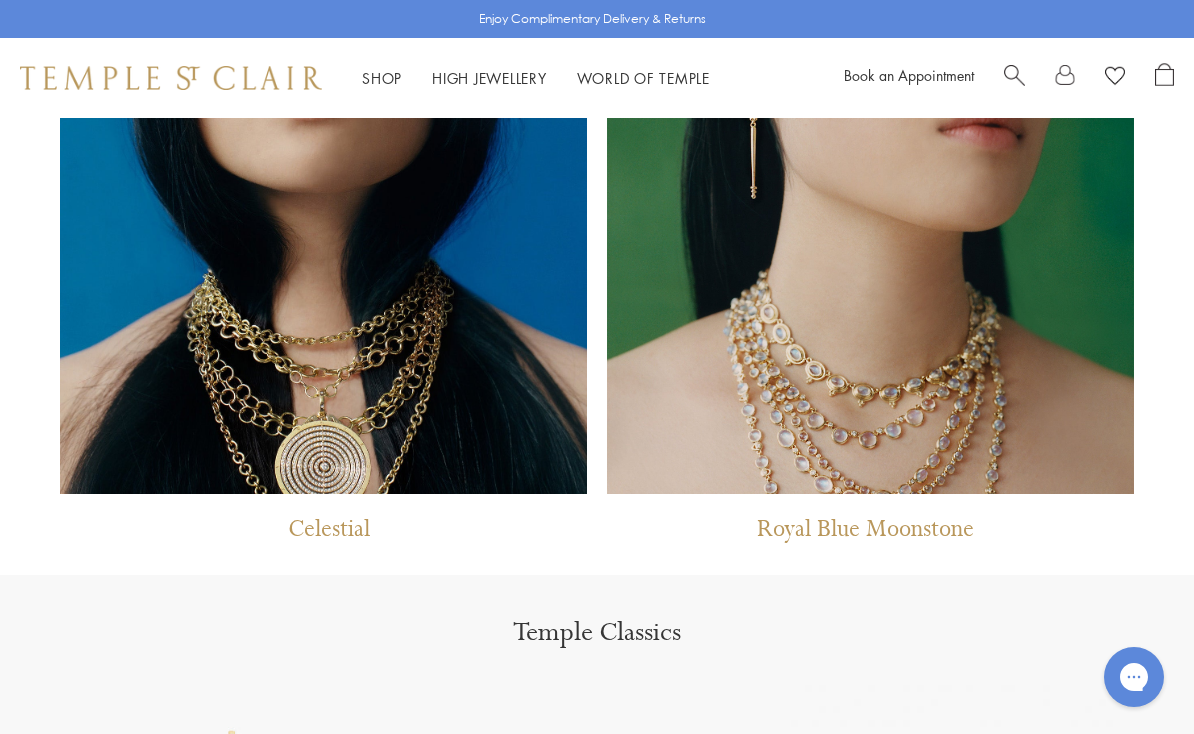 click on "Royal Blue Moonstone" at bounding box center [865, 534] 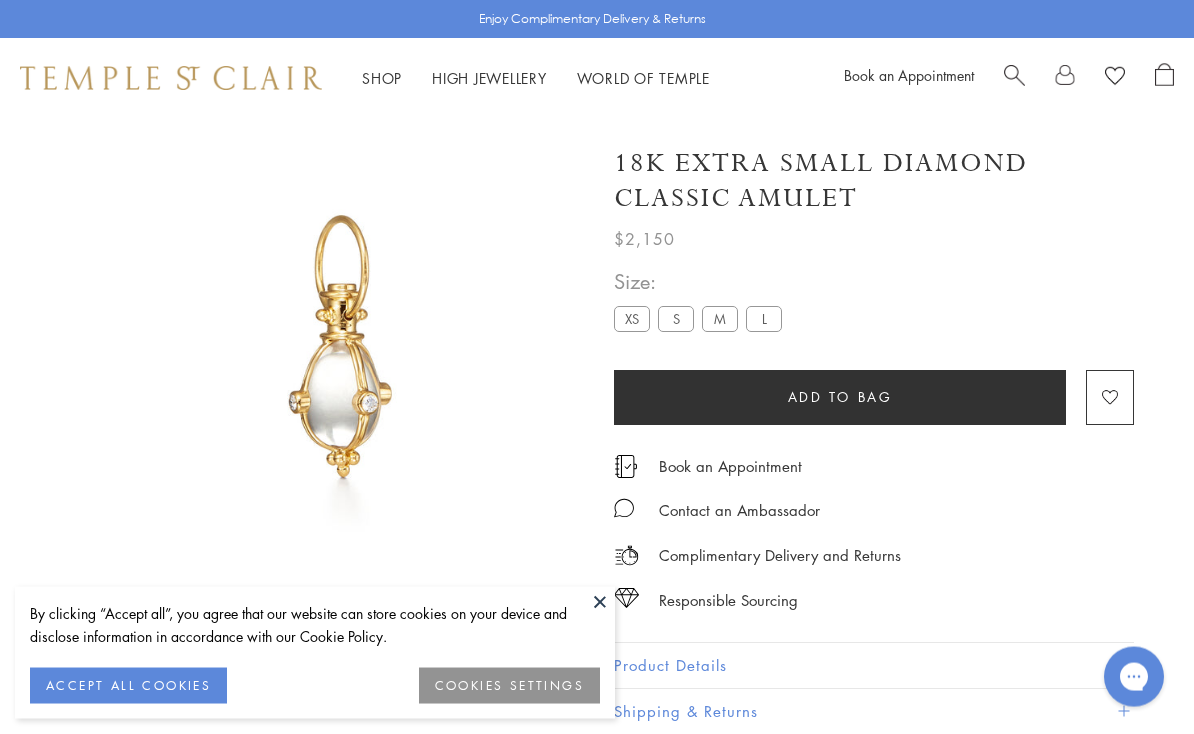 scroll, scrollTop: 0, scrollLeft: 0, axis: both 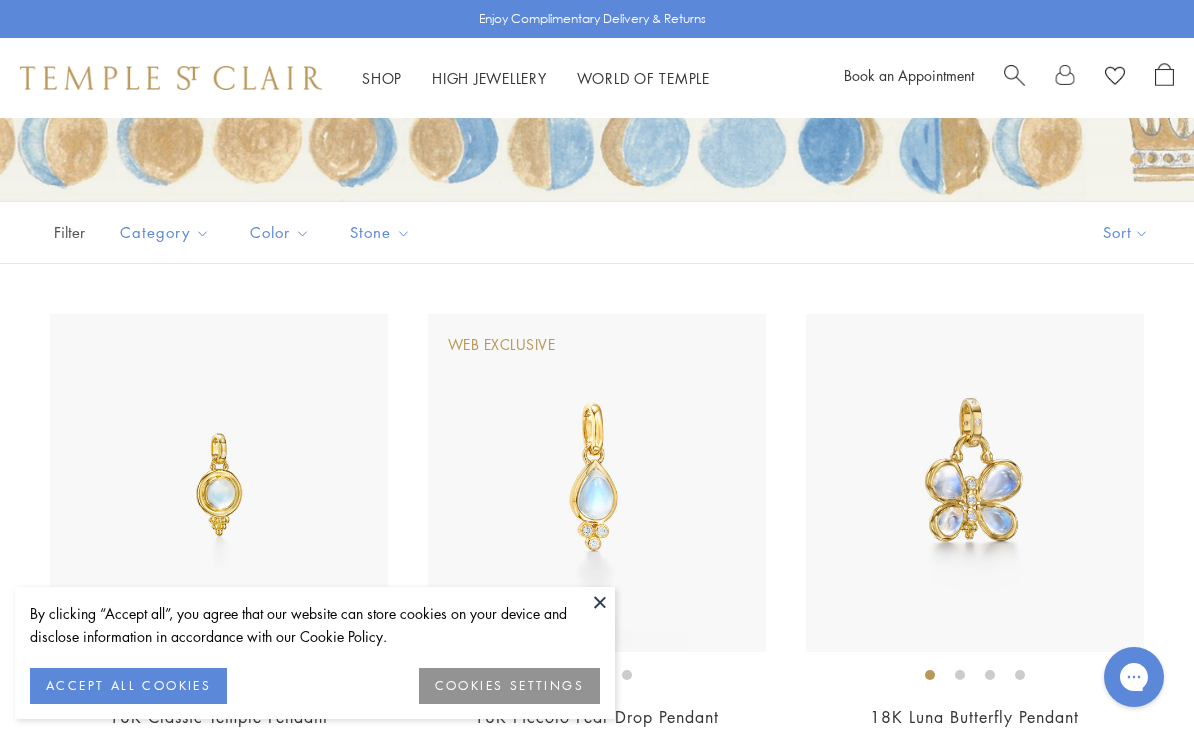 click at bounding box center [600, 602] 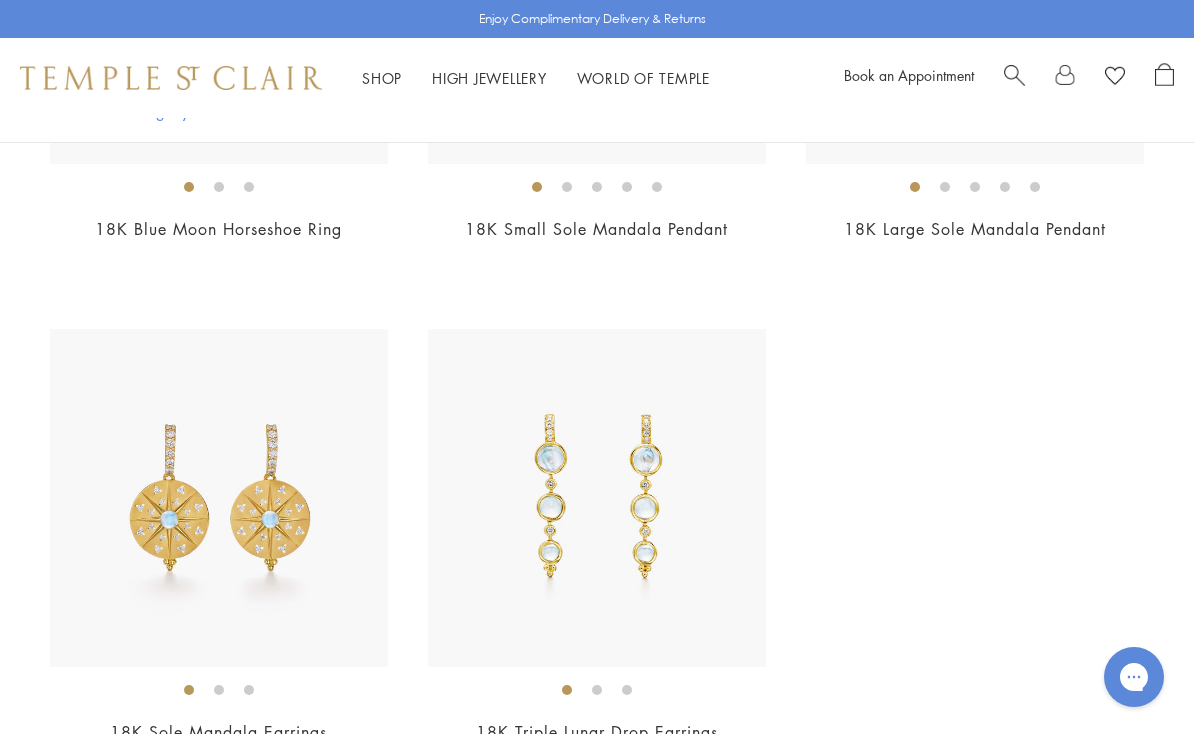 scroll, scrollTop: 8740, scrollLeft: 0, axis: vertical 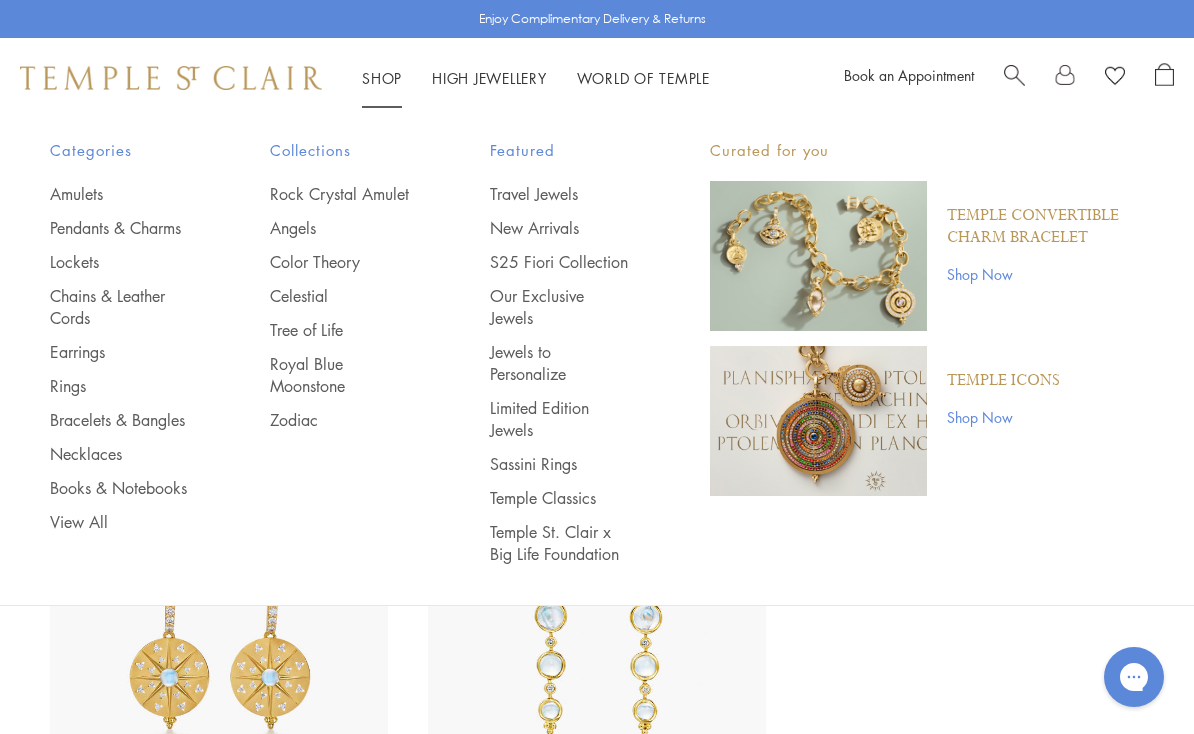 click on "Angels" at bounding box center [340, 228] 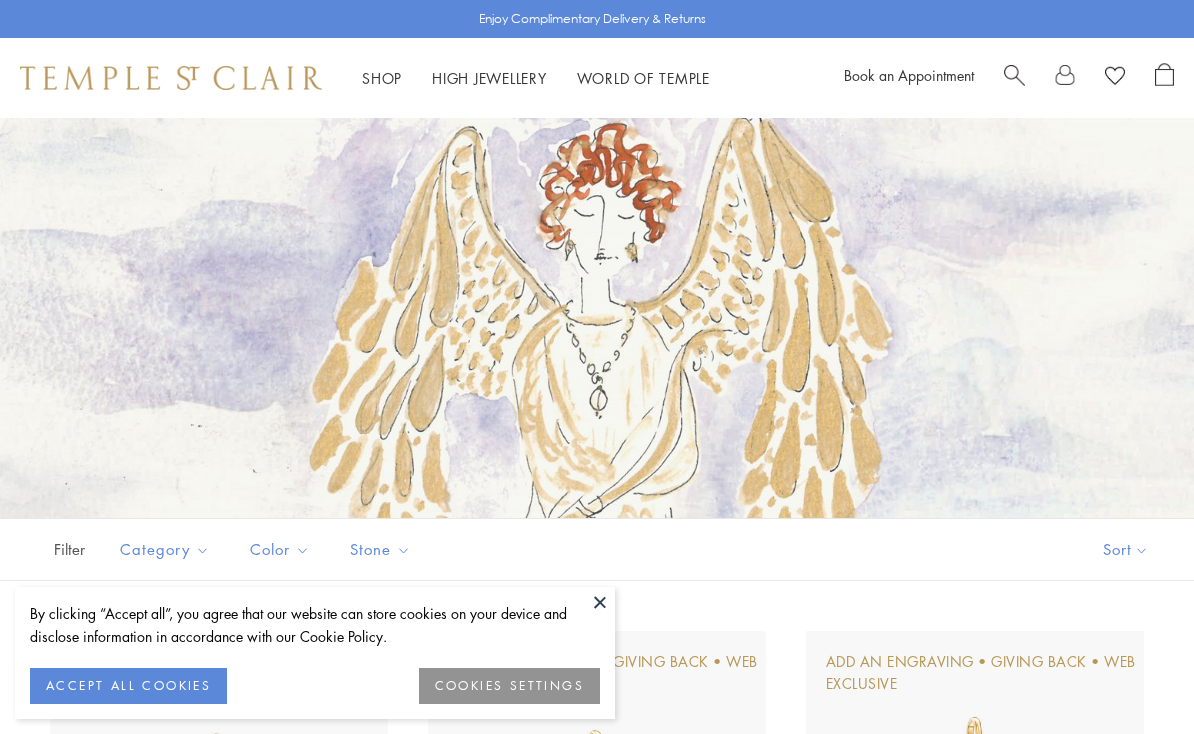 scroll, scrollTop: 0, scrollLeft: 0, axis: both 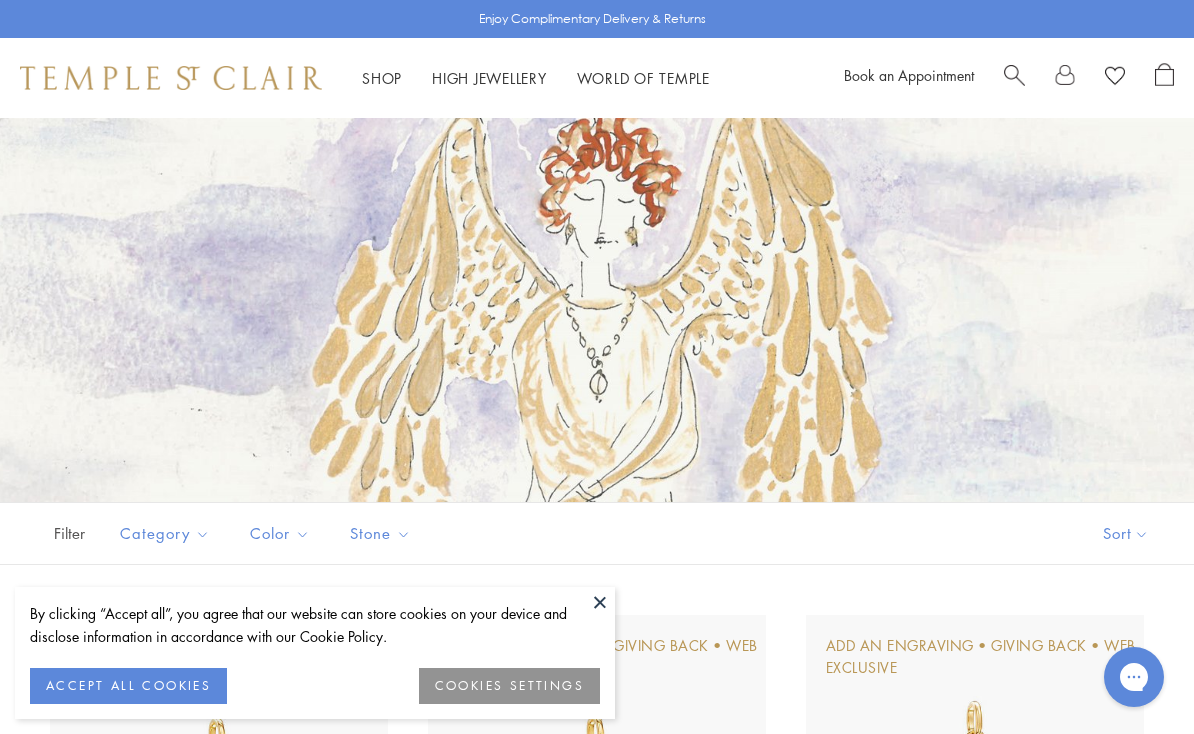 click at bounding box center (600, 602) 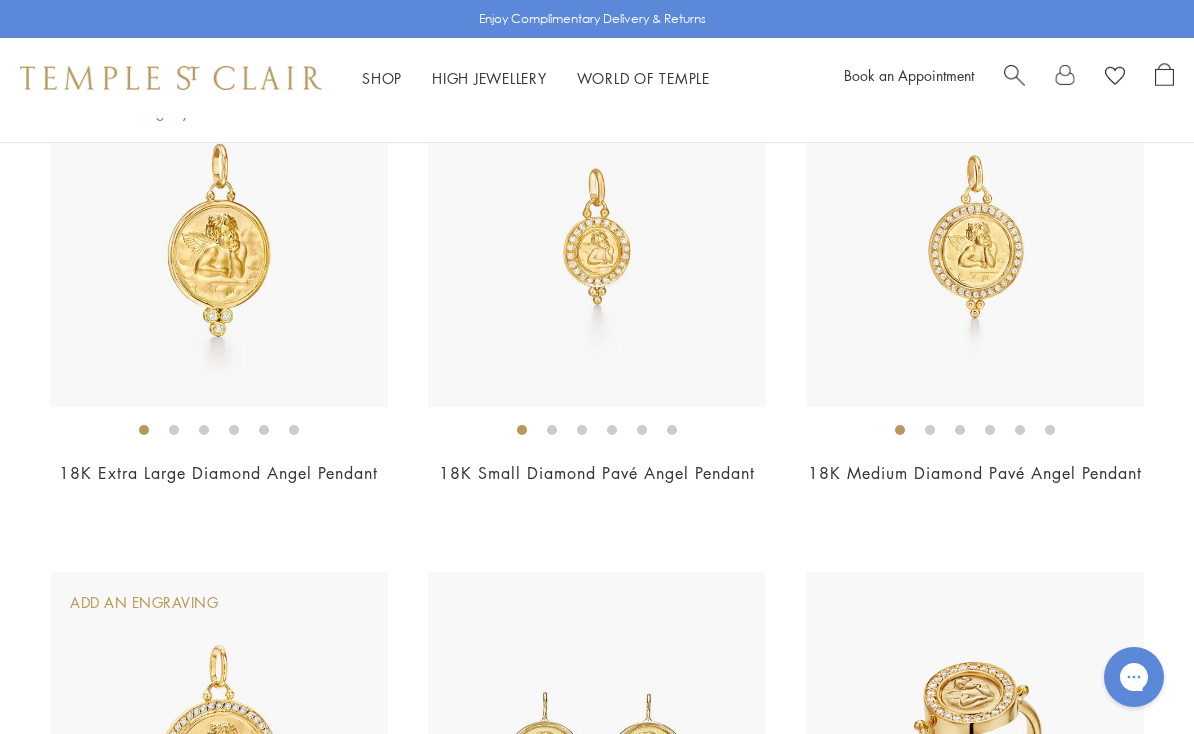 scroll, scrollTop: 2572, scrollLeft: 0, axis: vertical 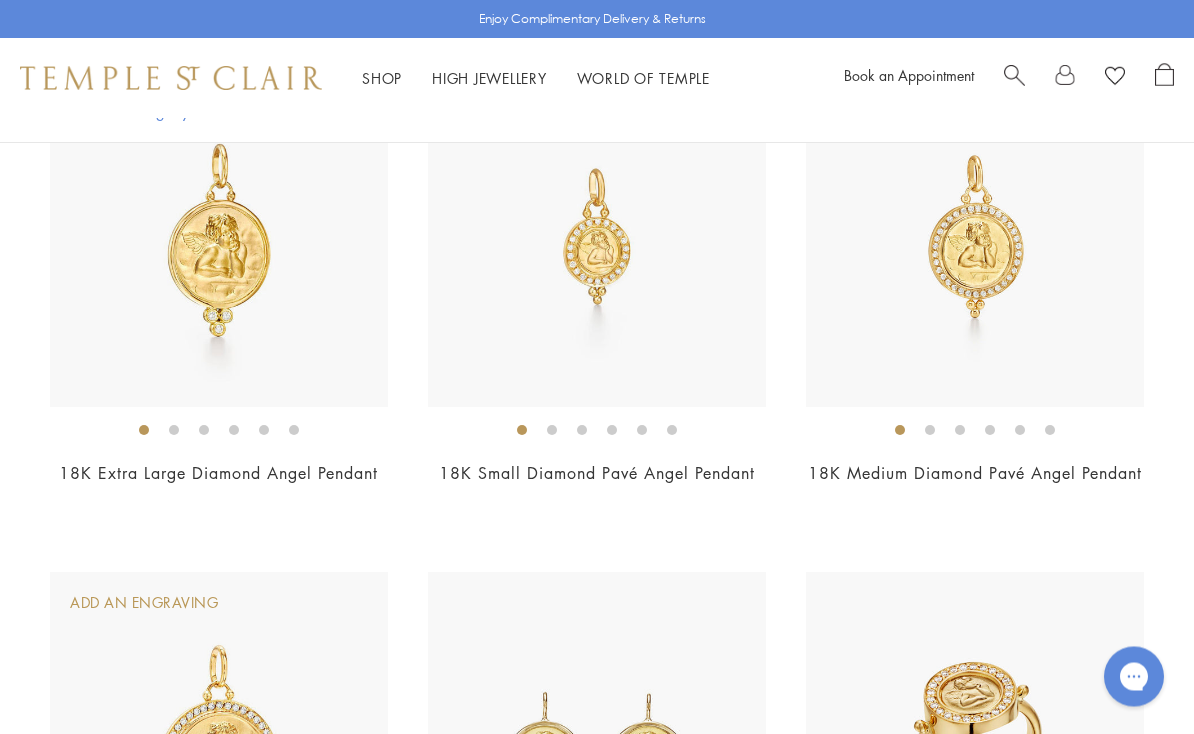 click on "$5,750" at bounding box center [975, 501] 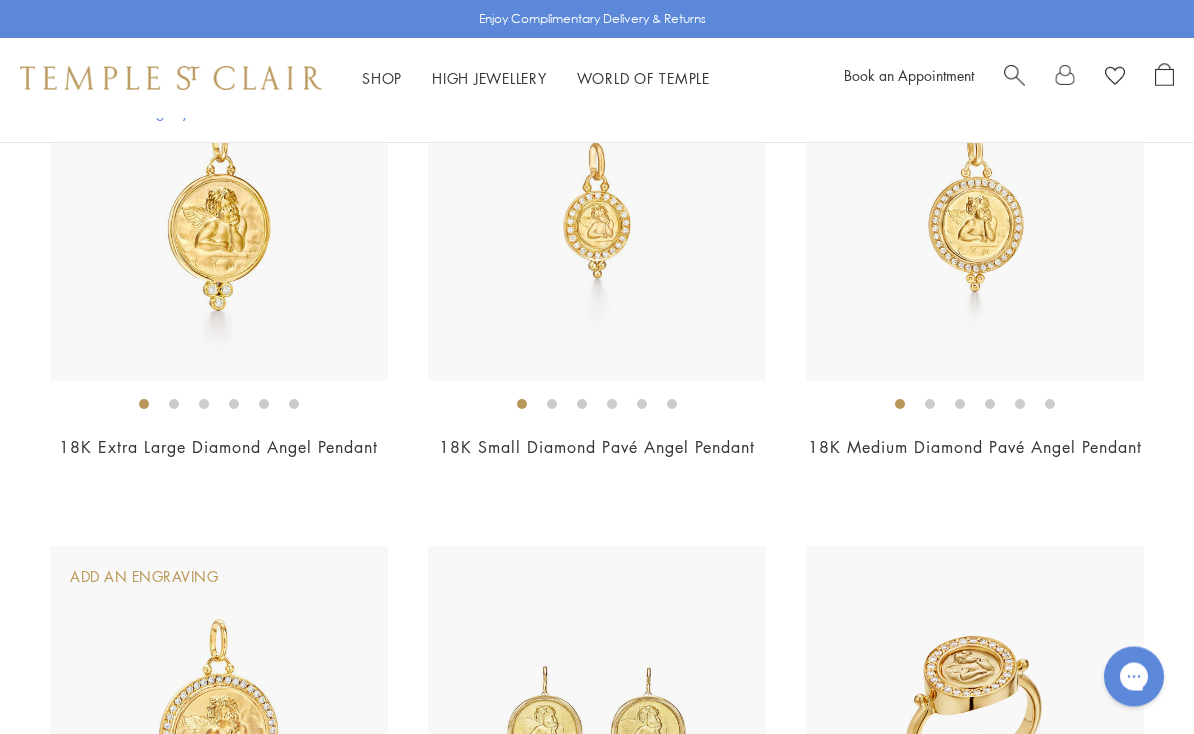 scroll, scrollTop: 2599, scrollLeft: 0, axis: vertical 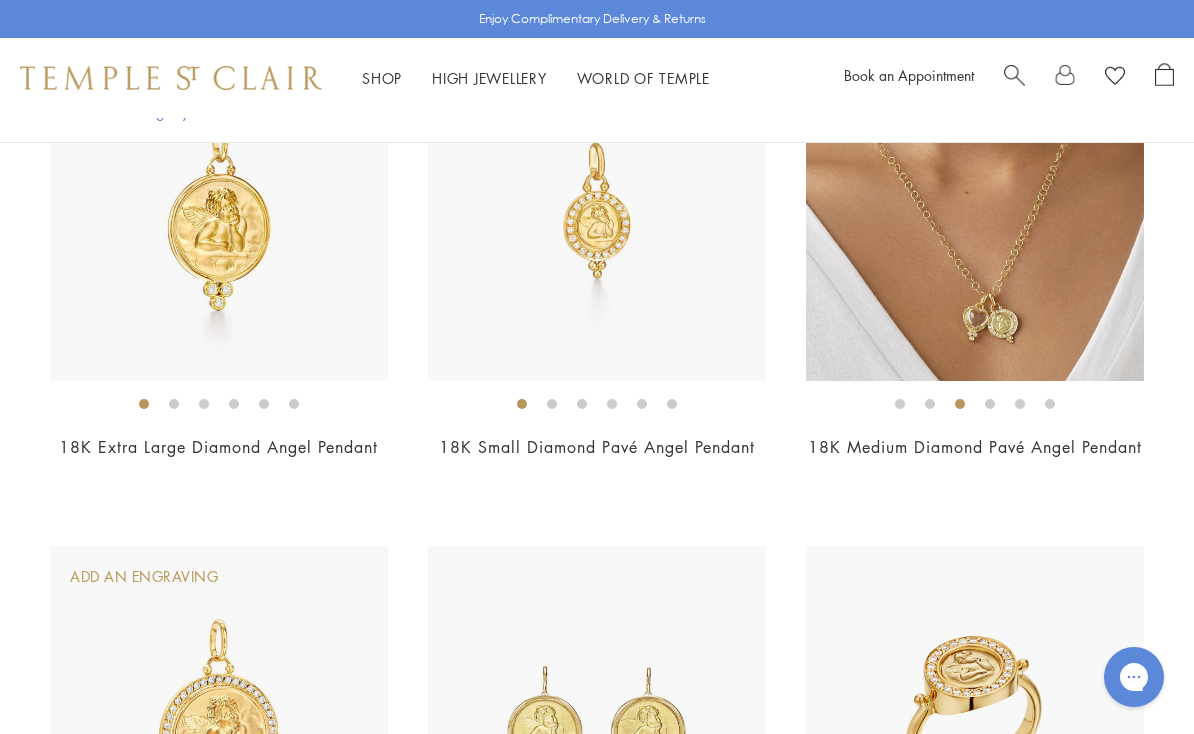 click at bounding box center [975, 212] 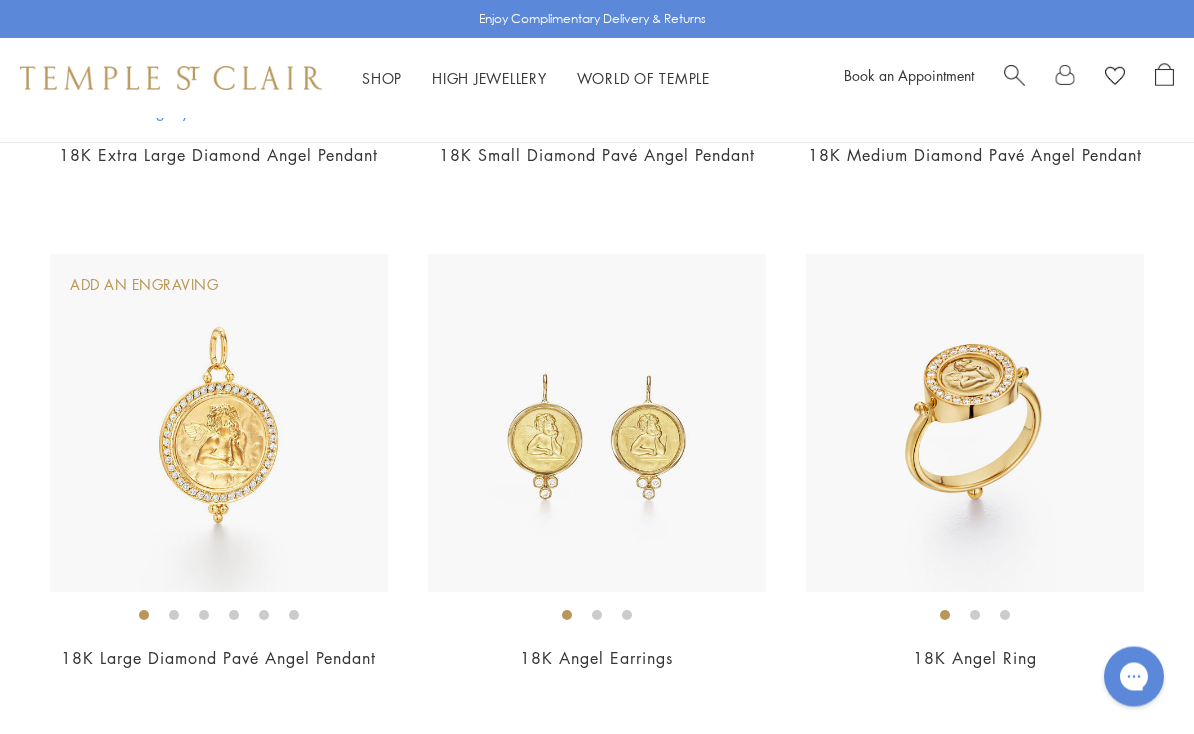 scroll, scrollTop: 2910, scrollLeft: 0, axis: vertical 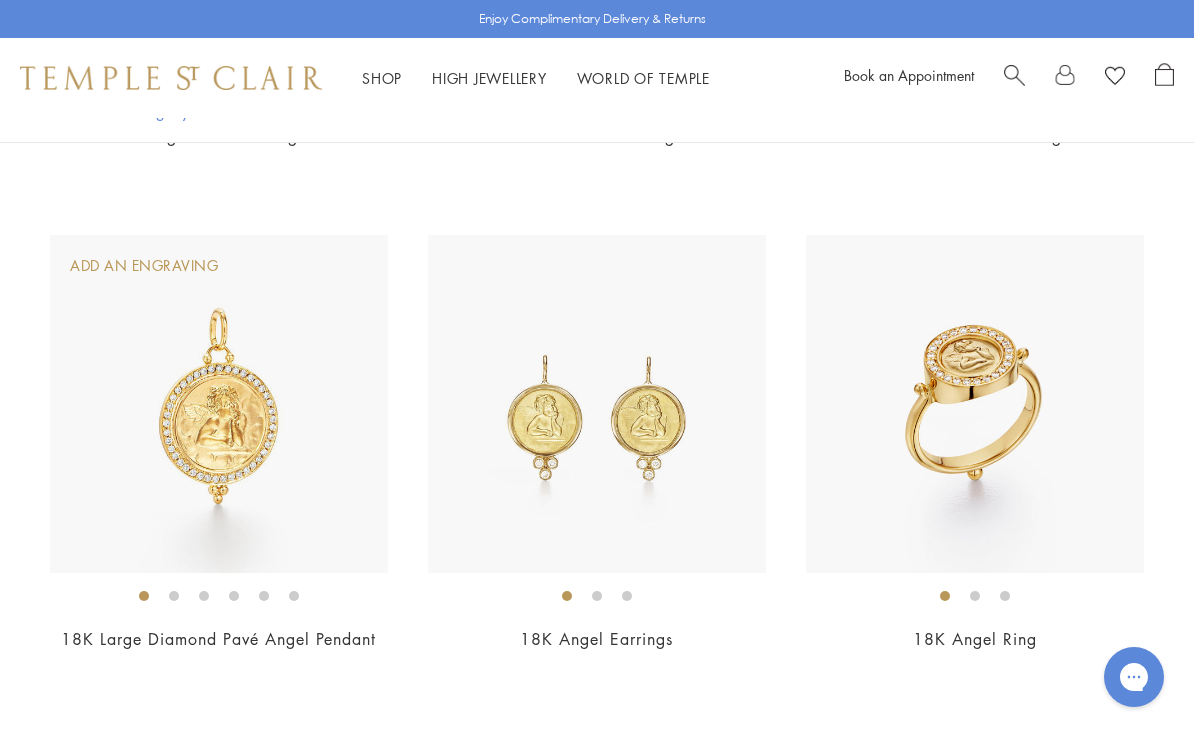 click at bounding box center [219, 404] 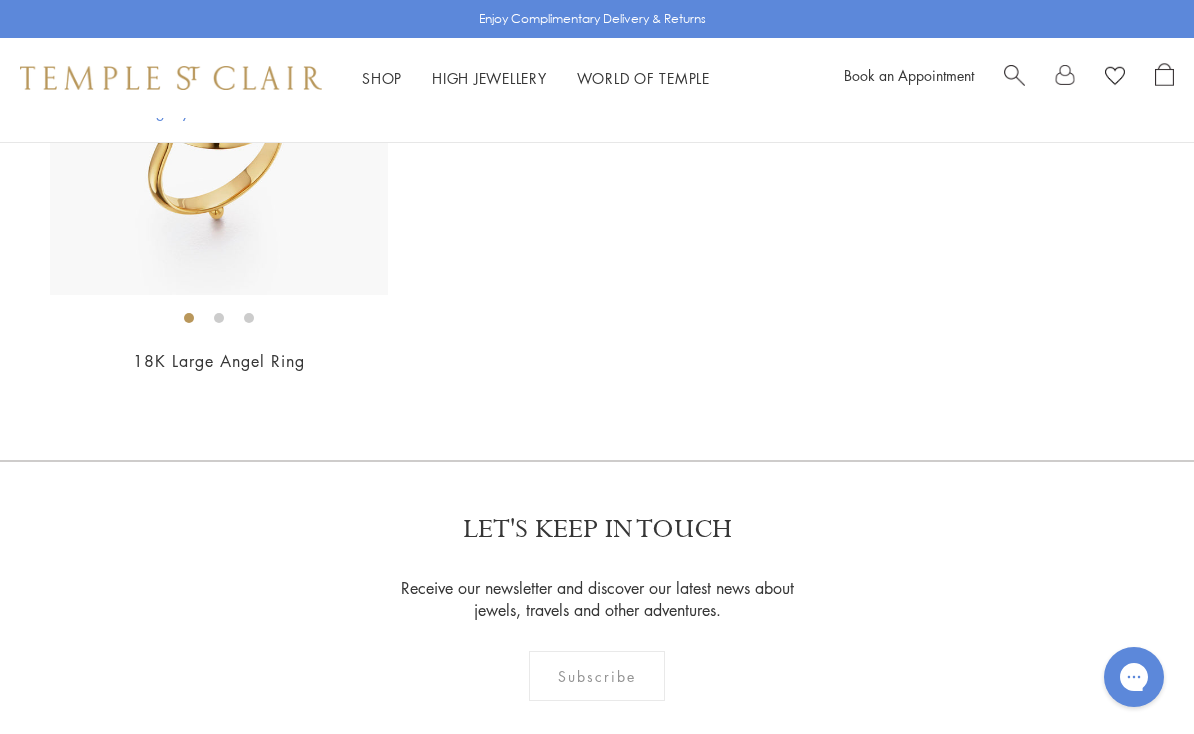 scroll, scrollTop: 3536, scrollLeft: 0, axis: vertical 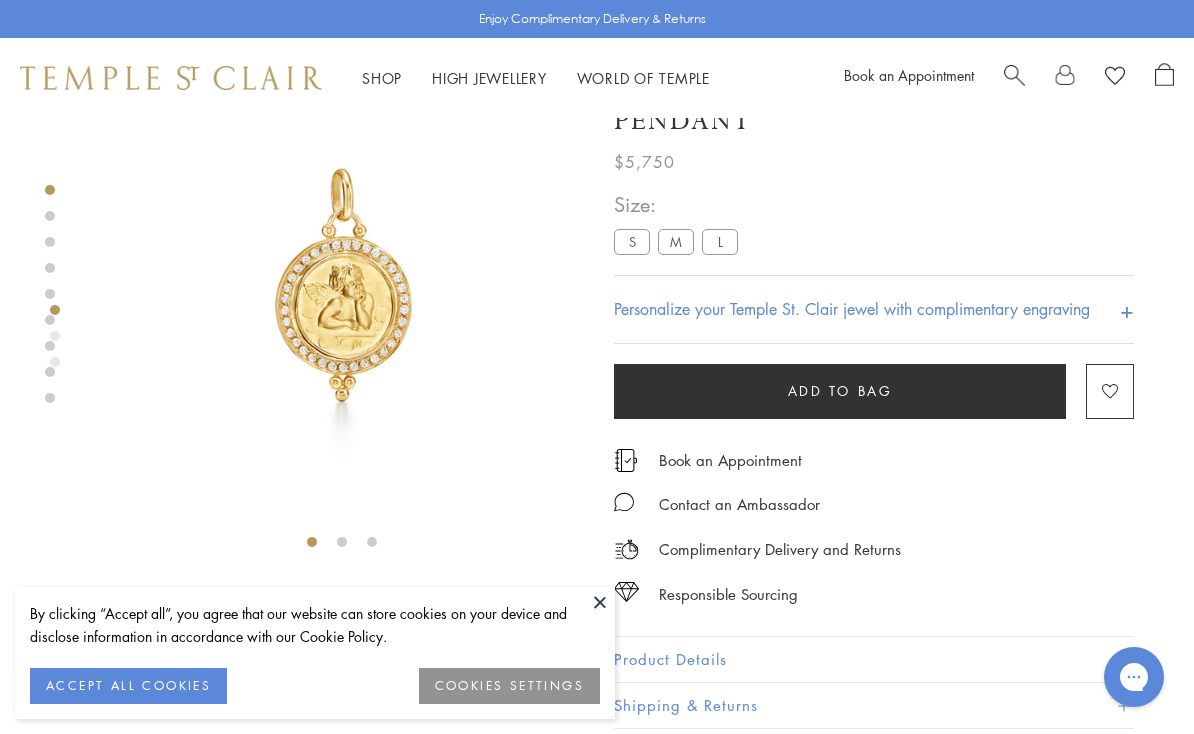 click on "L" at bounding box center (720, 242) 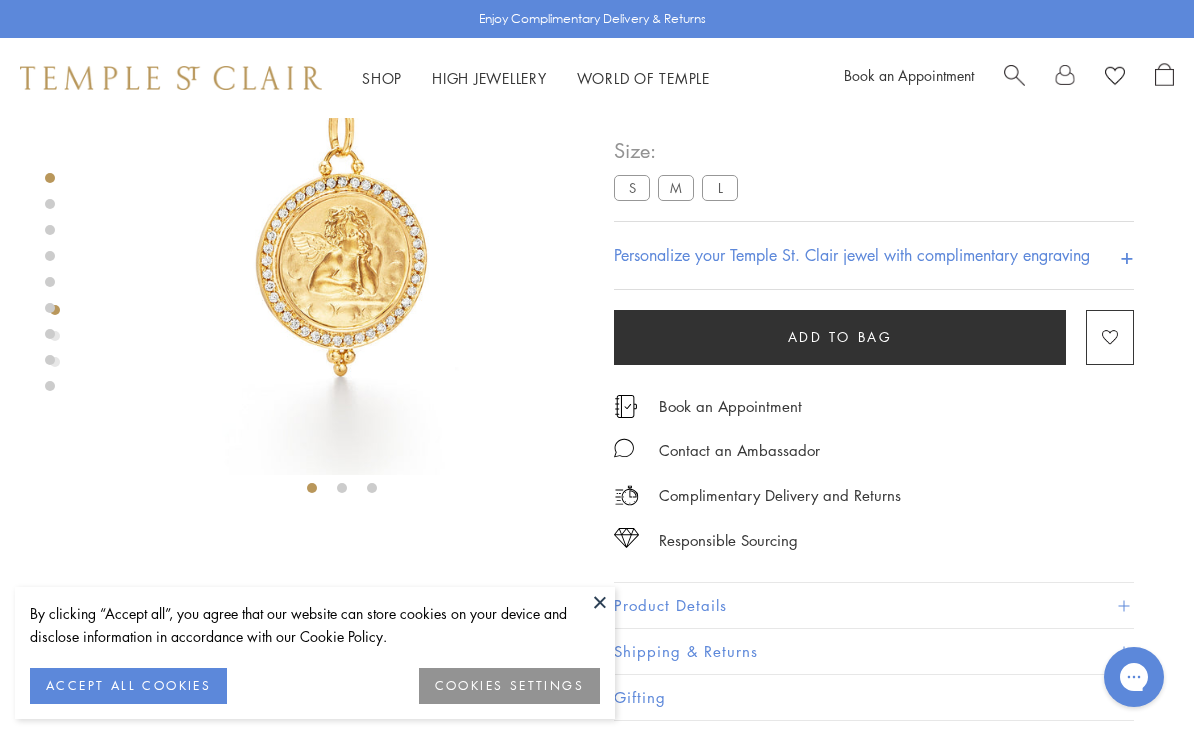 scroll, scrollTop: 123, scrollLeft: 0, axis: vertical 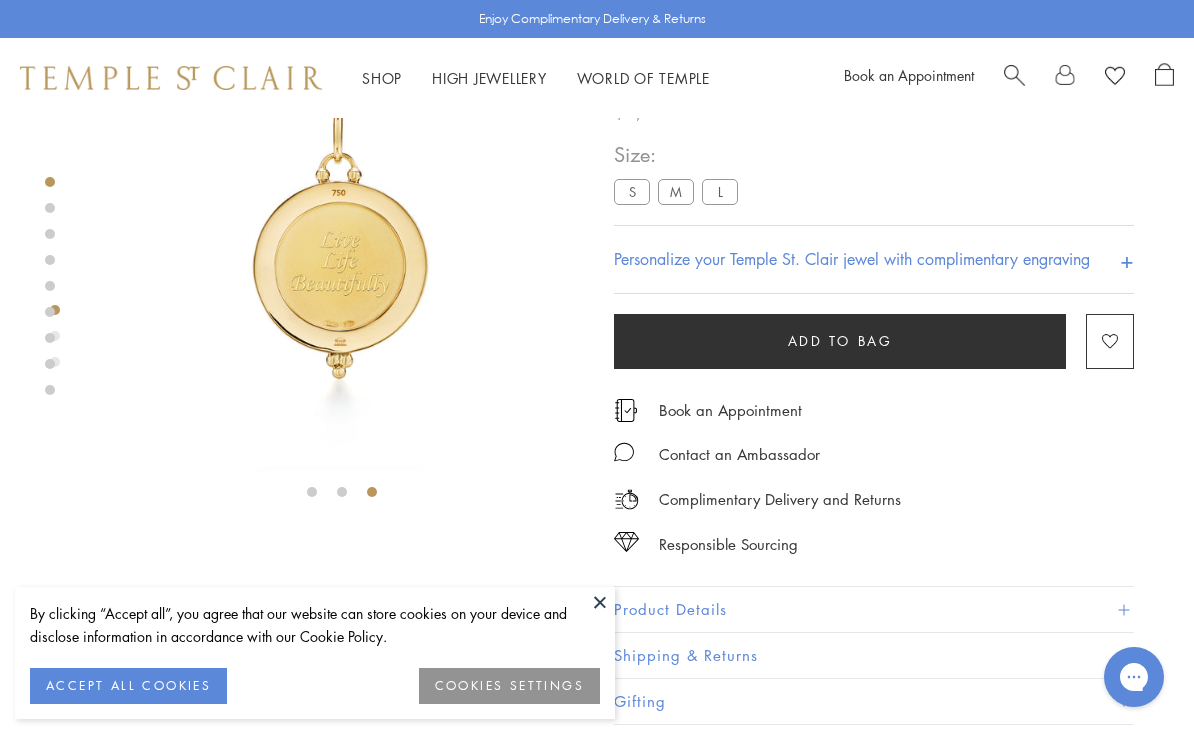 click on "S" at bounding box center (632, 192) 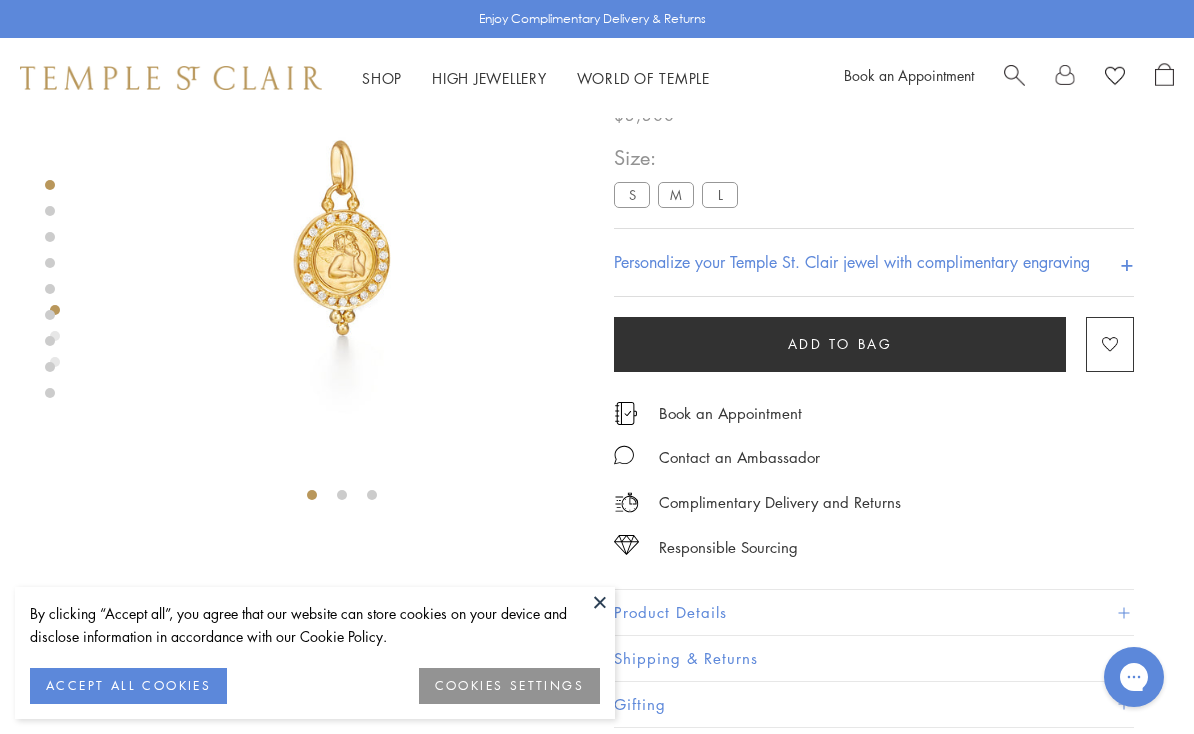 scroll, scrollTop: 118, scrollLeft: 0, axis: vertical 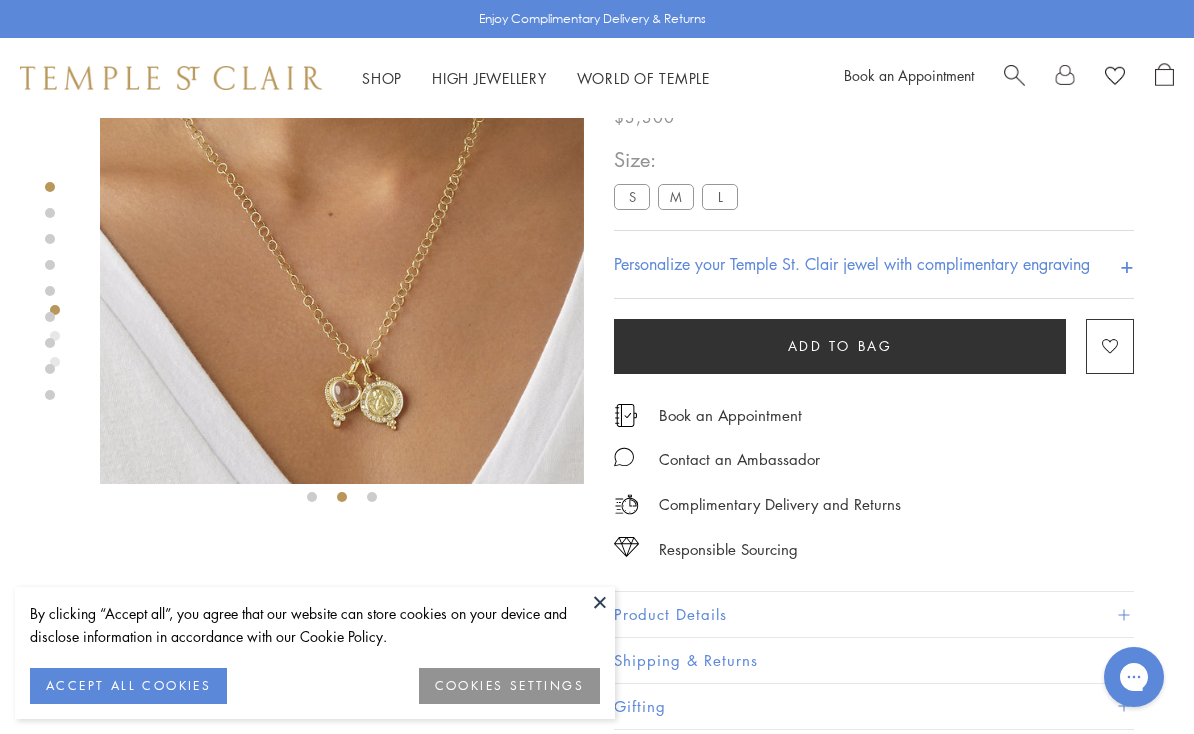 click at bounding box center (342, 242) 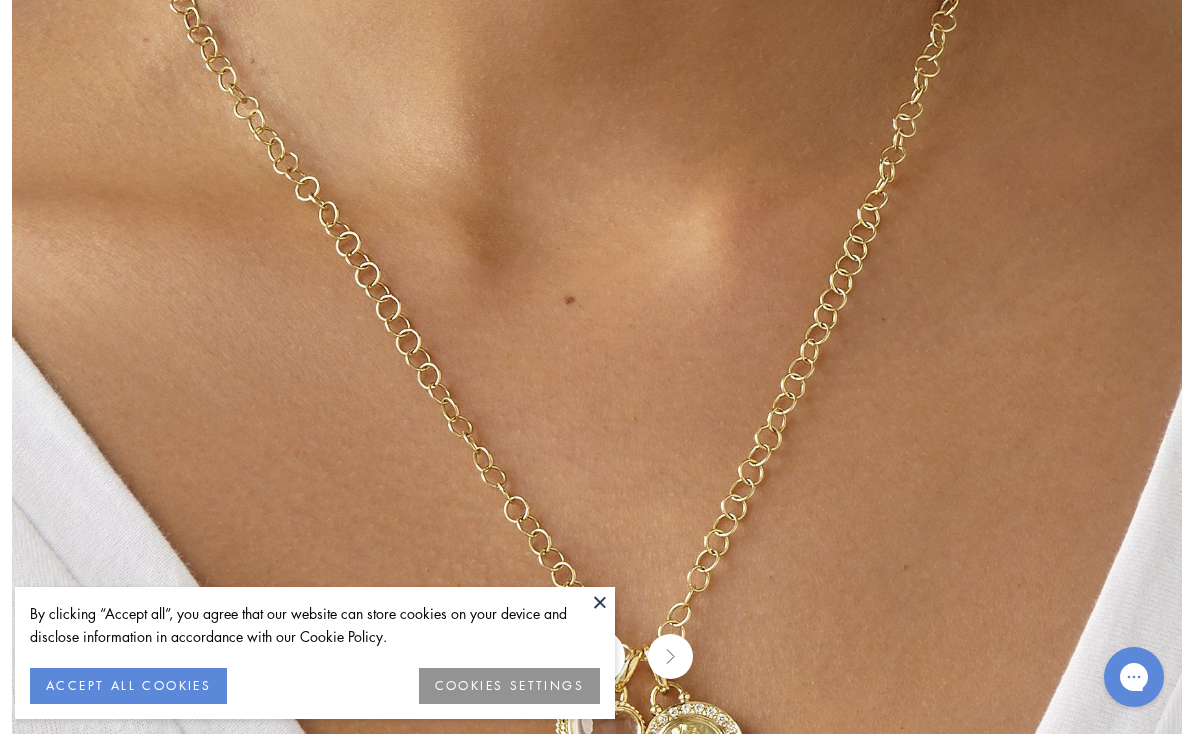 click at bounding box center (600, 602) 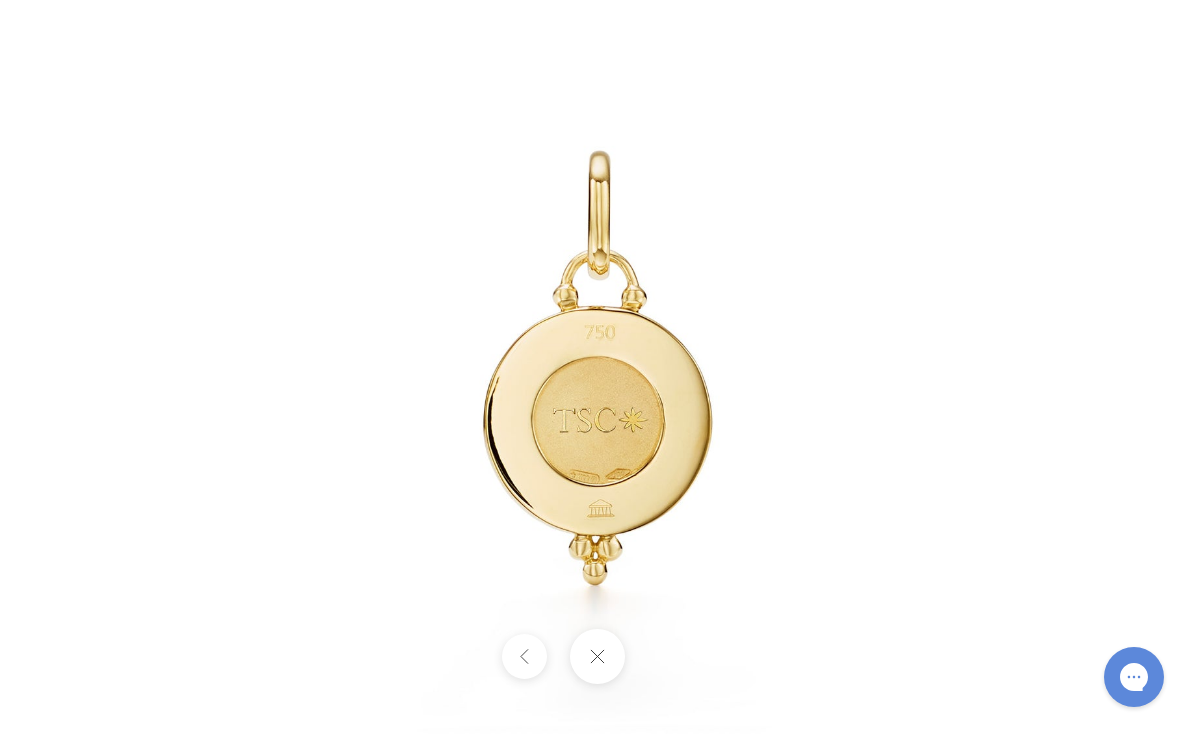 scroll, scrollTop: 123, scrollLeft: 0, axis: vertical 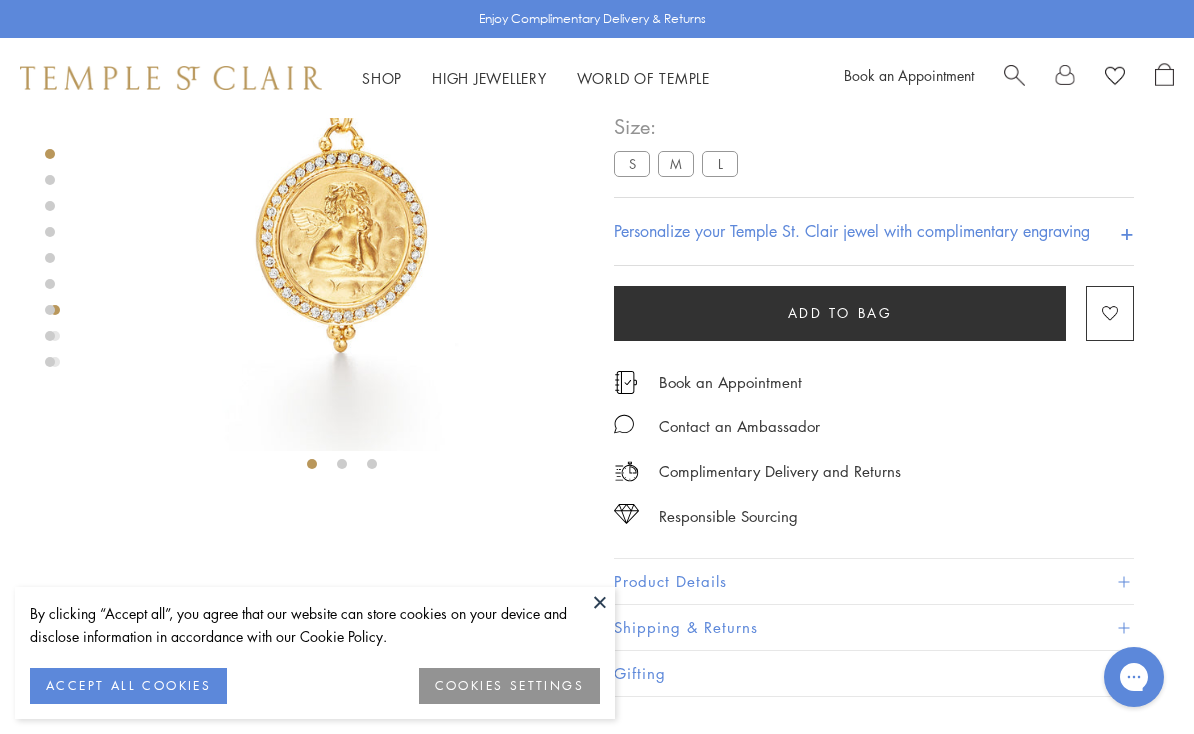 click at bounding box center [342, 209] 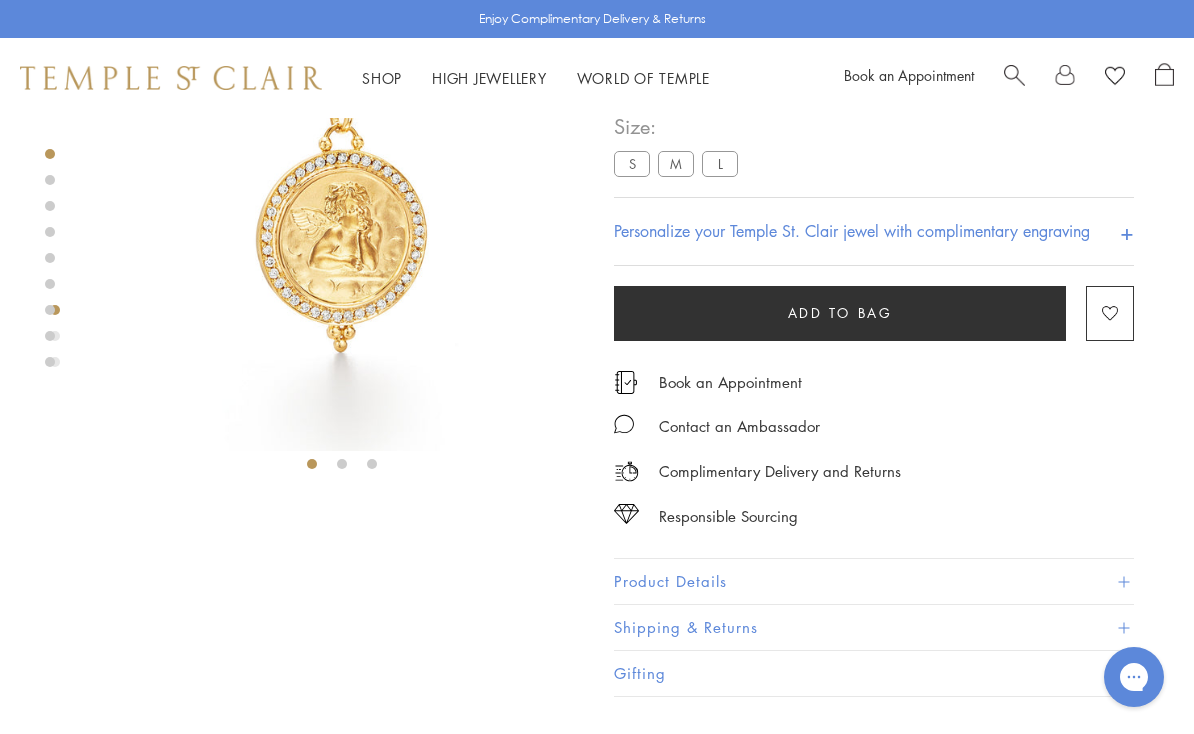 click at bounding box center [342, 209] 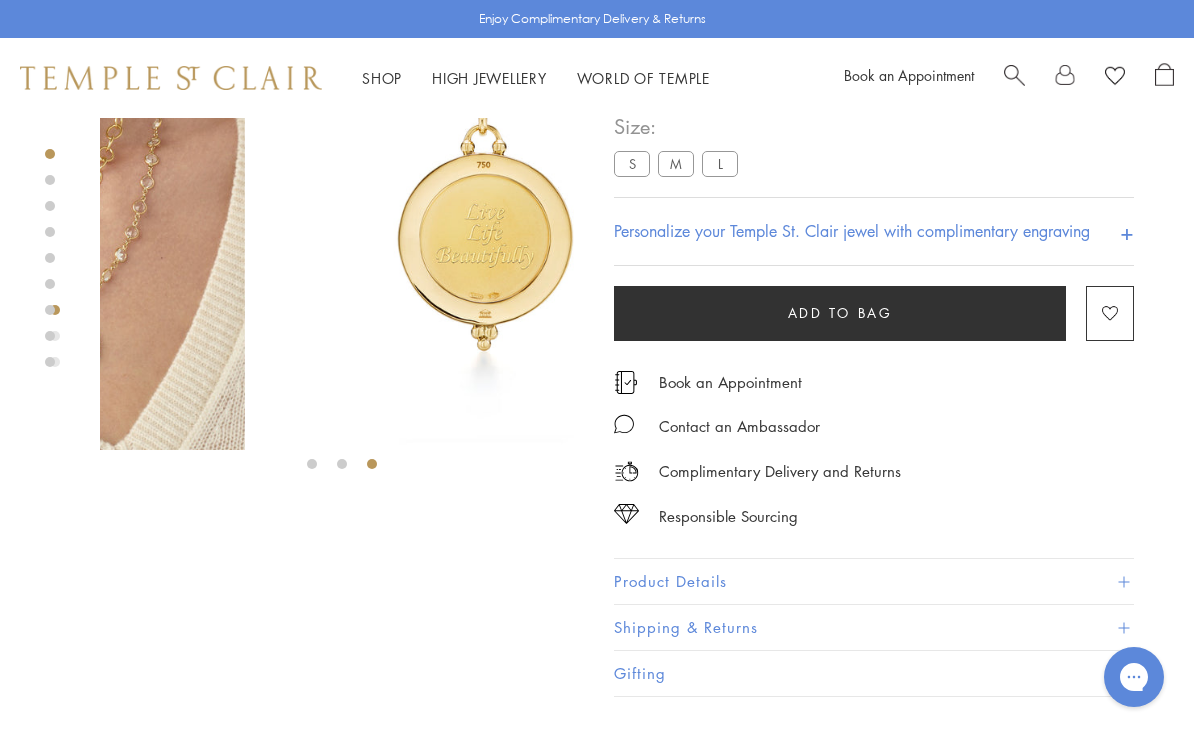 click at bounding box center (487, 209) 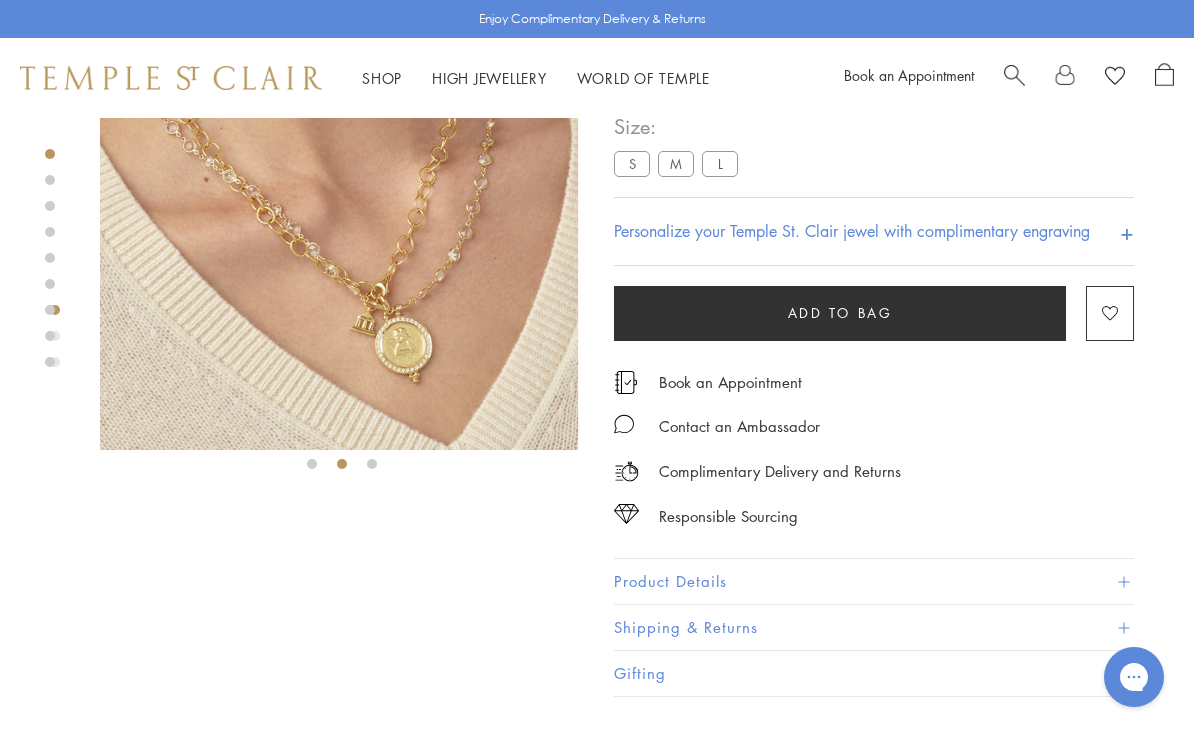 click at bounding box center [336, 208] 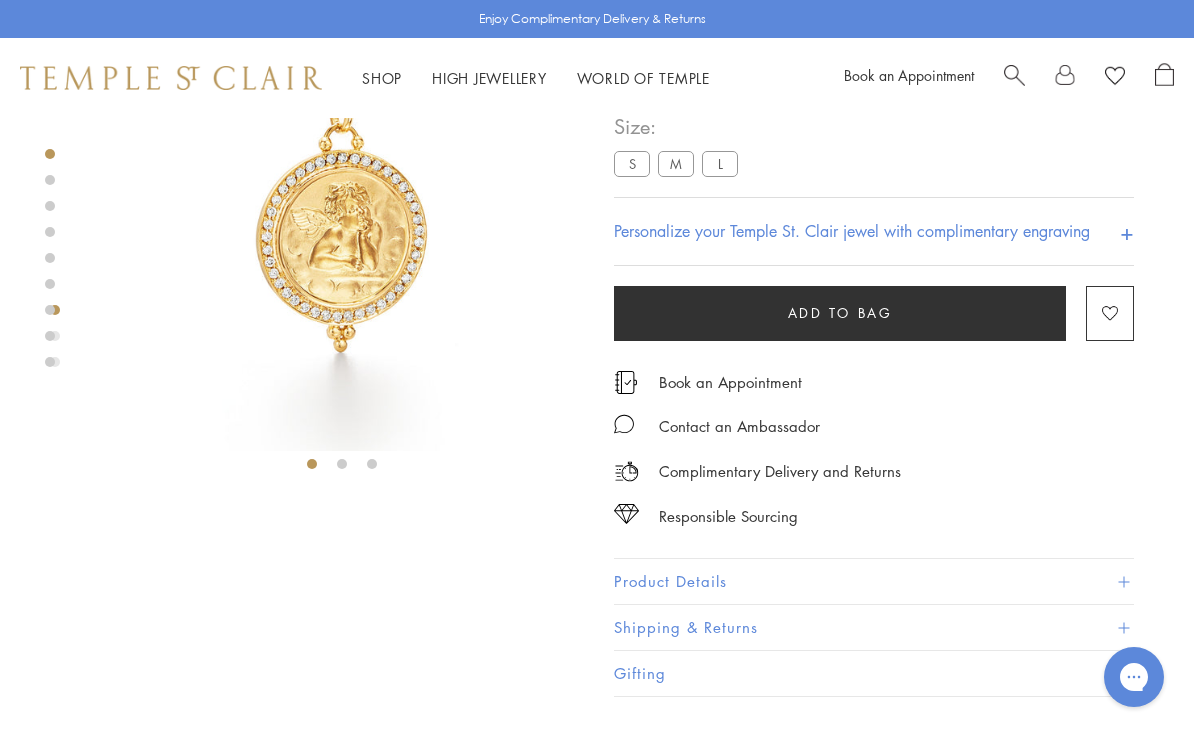 click on "M" at bounding box center (676, 164) 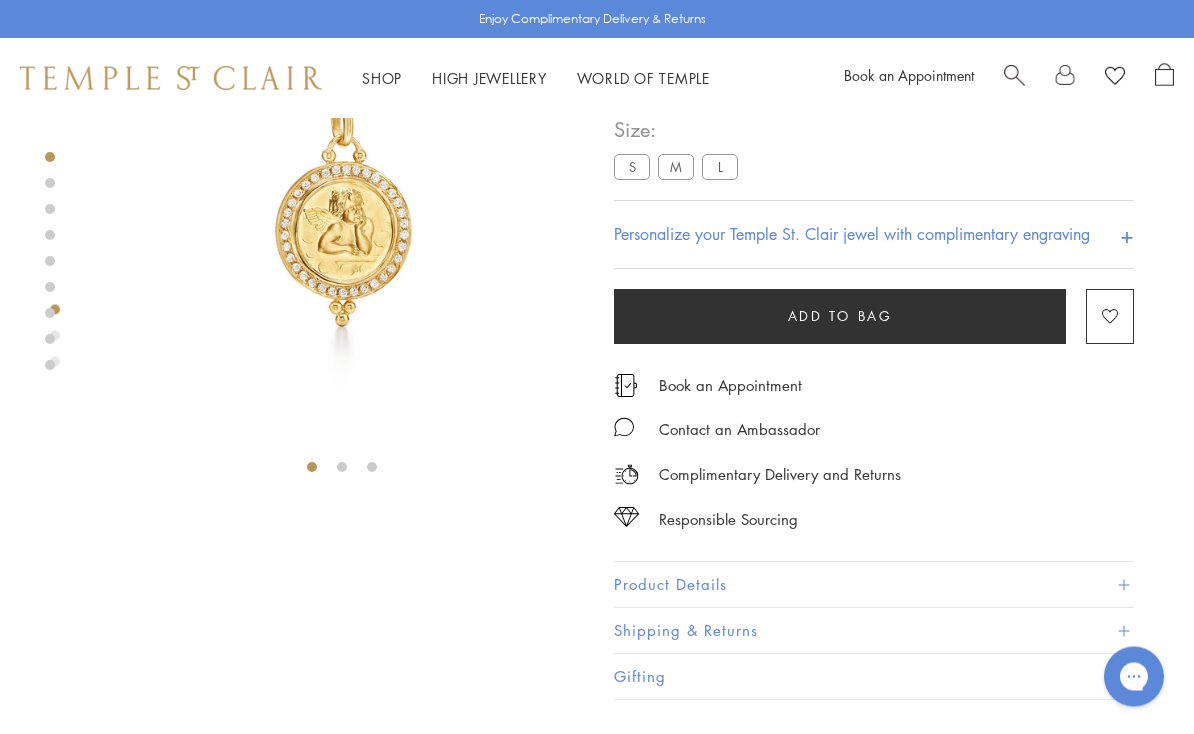 scroll, scrollTop: 122, scrollLeft: 0, axis: vertical 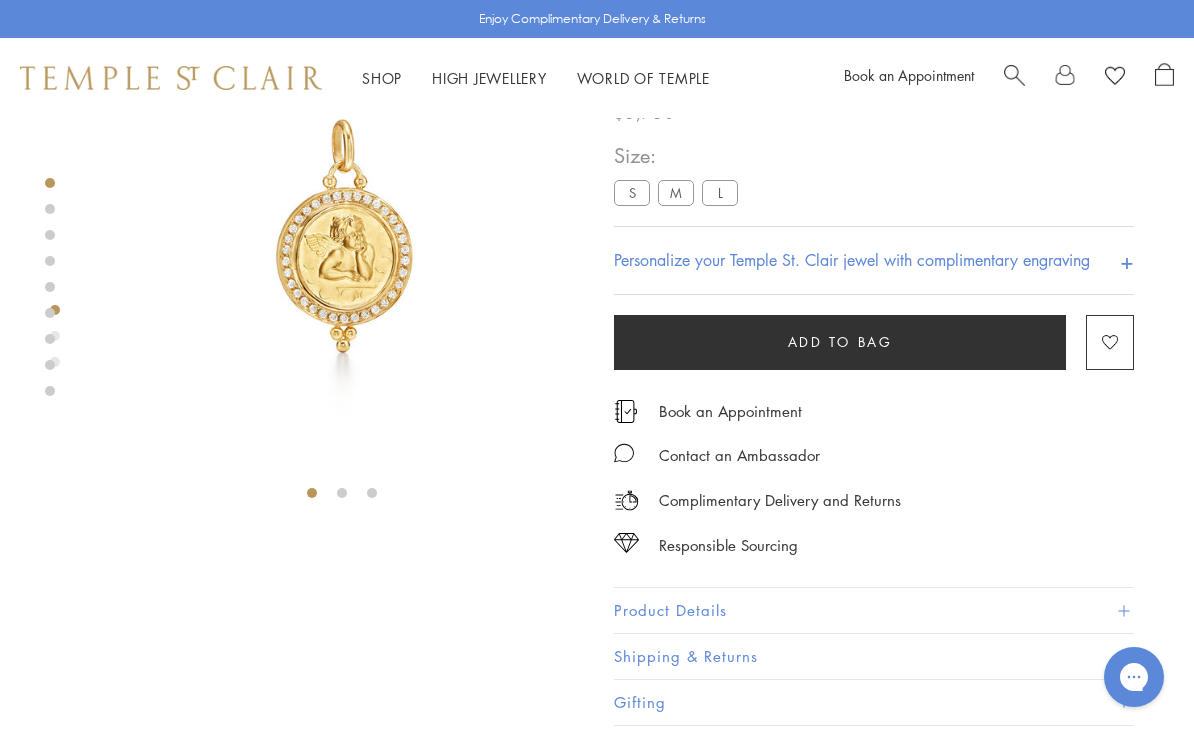 click at bounding box center [343, 238] 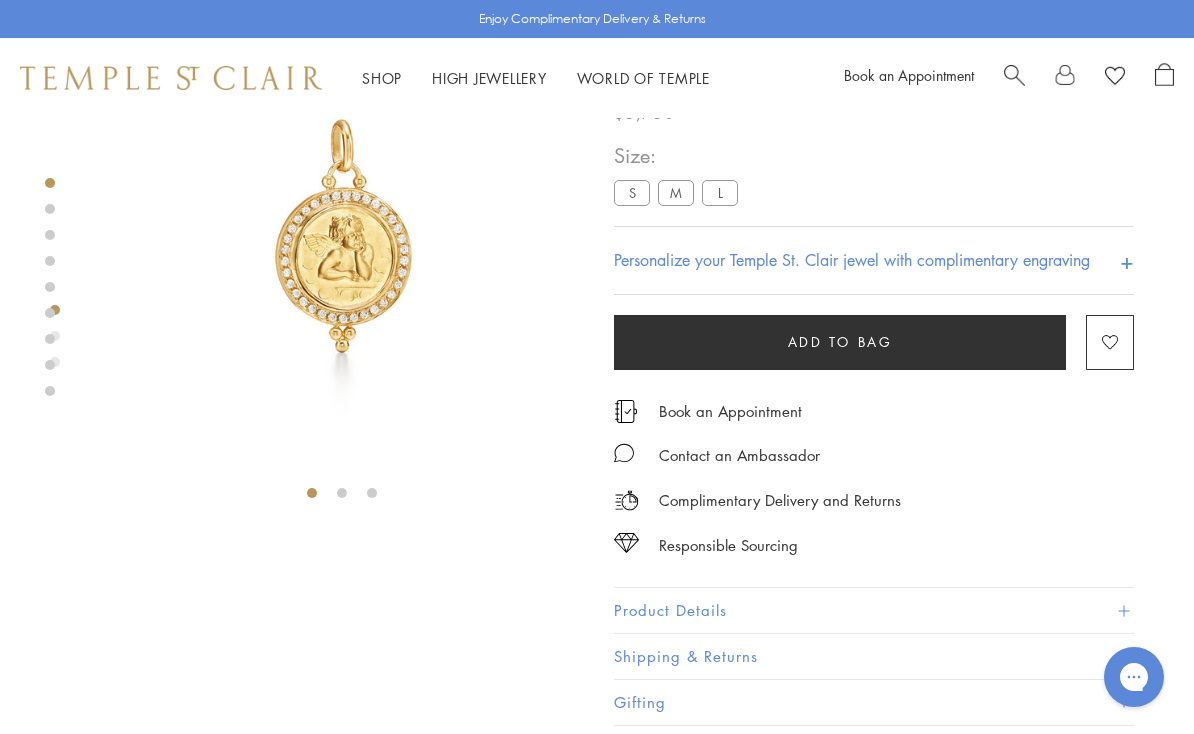 scroll, scrollTop: 207, scrollLeft: 0, axis: vertical 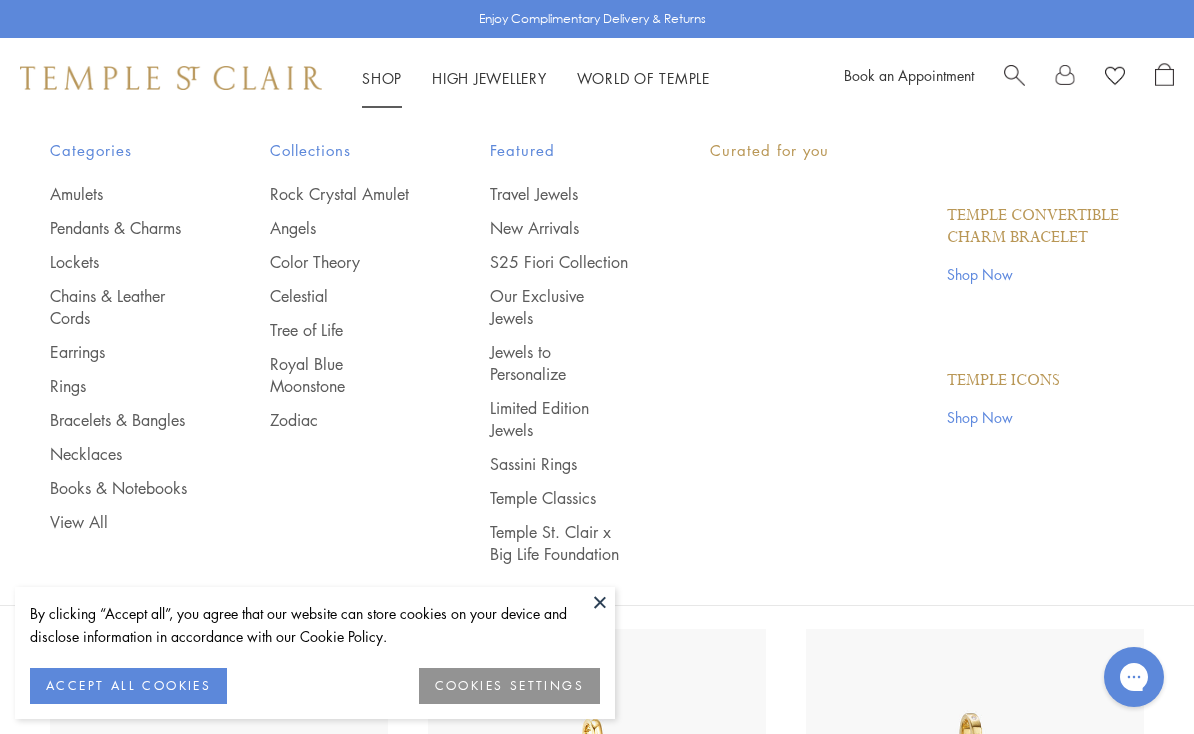 click on "Shop Shop" at bounding box center [382, 78] 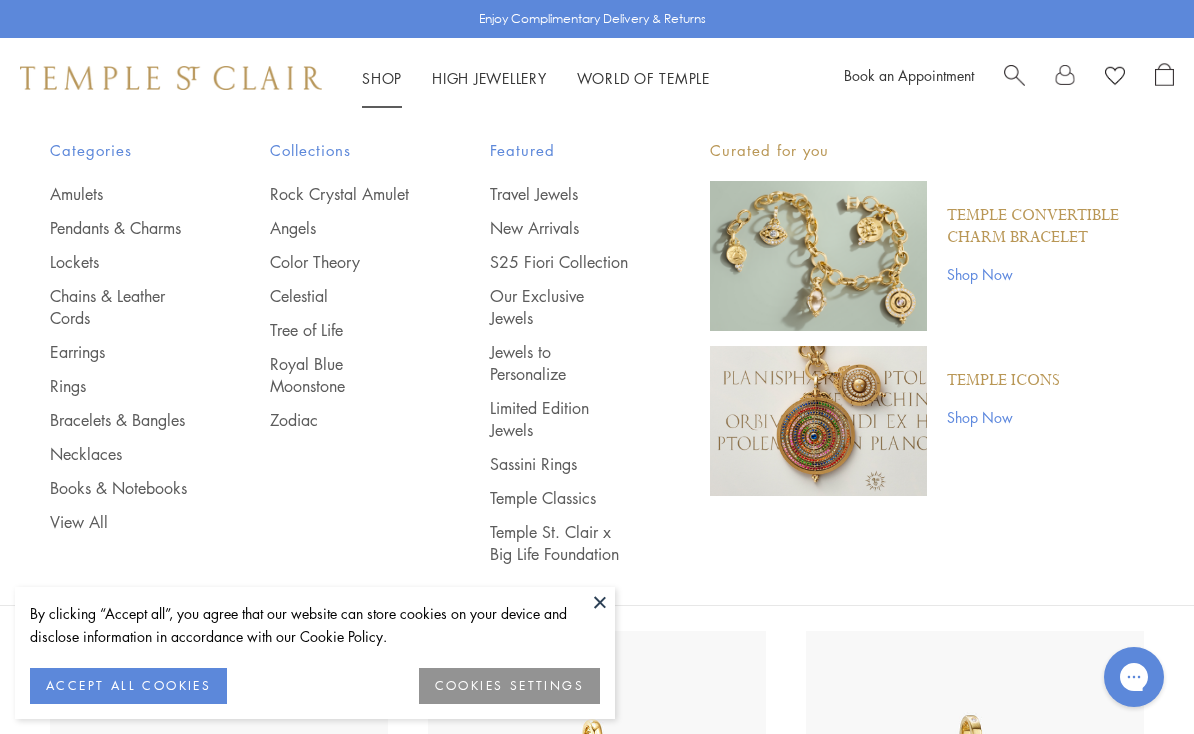 click on "Celestial" at bounding box center [340, 296] 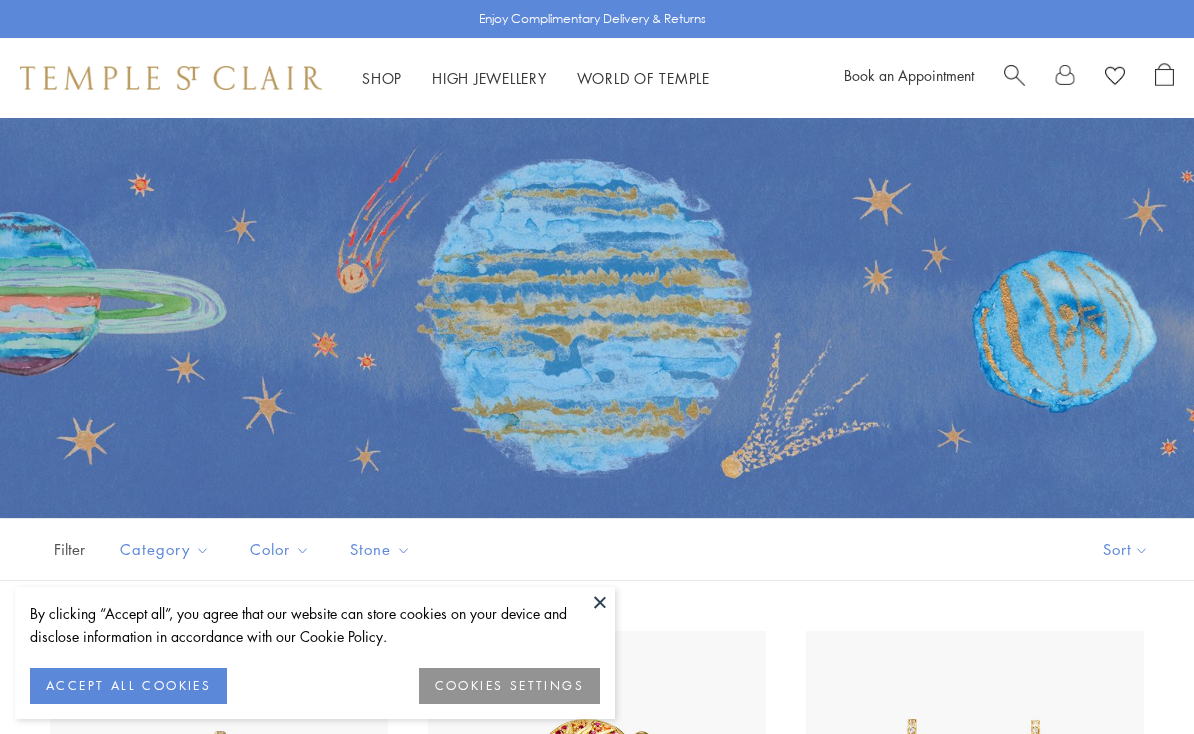 scroll, scrollTop: 0, scrollLeft: 0, axis: both 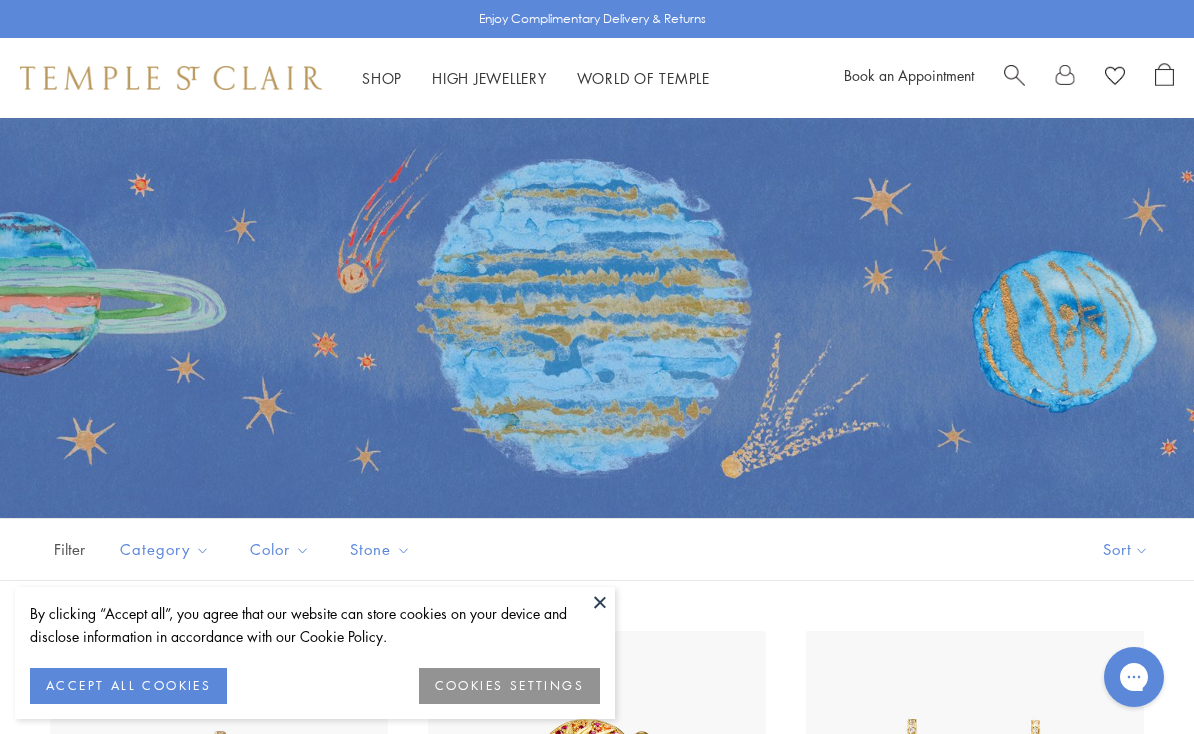 click at bounding box center [600, 602] 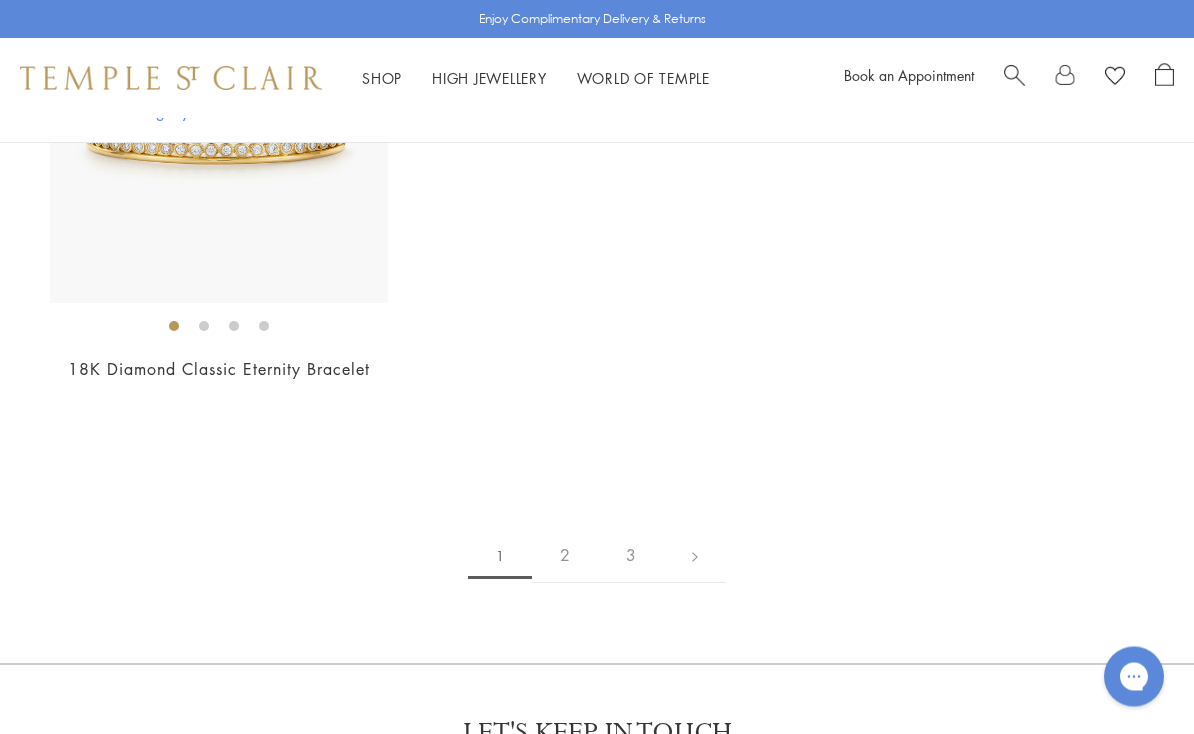 scroll, scrollTop: 9215, scrollLeft: 0, axis: vertical 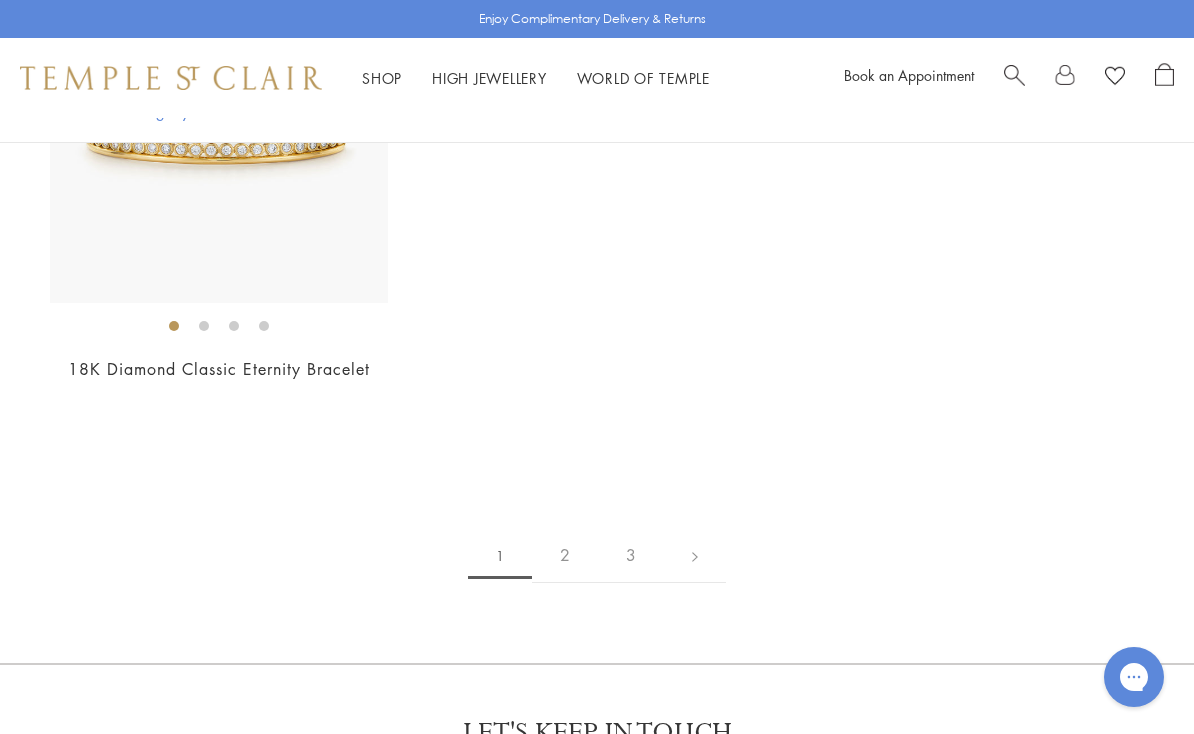 click on "2" at bounding box center [565, 555] 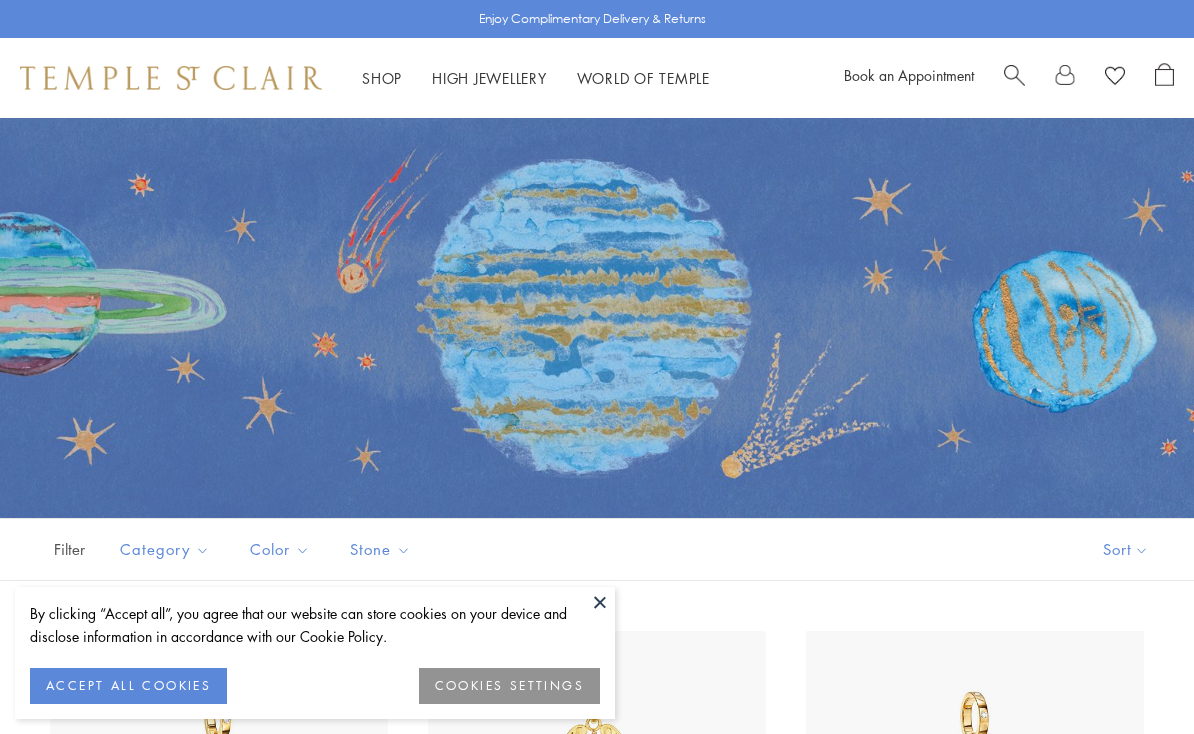 scroll, scrollTop: 0, scrollLeft: 0, axis: both 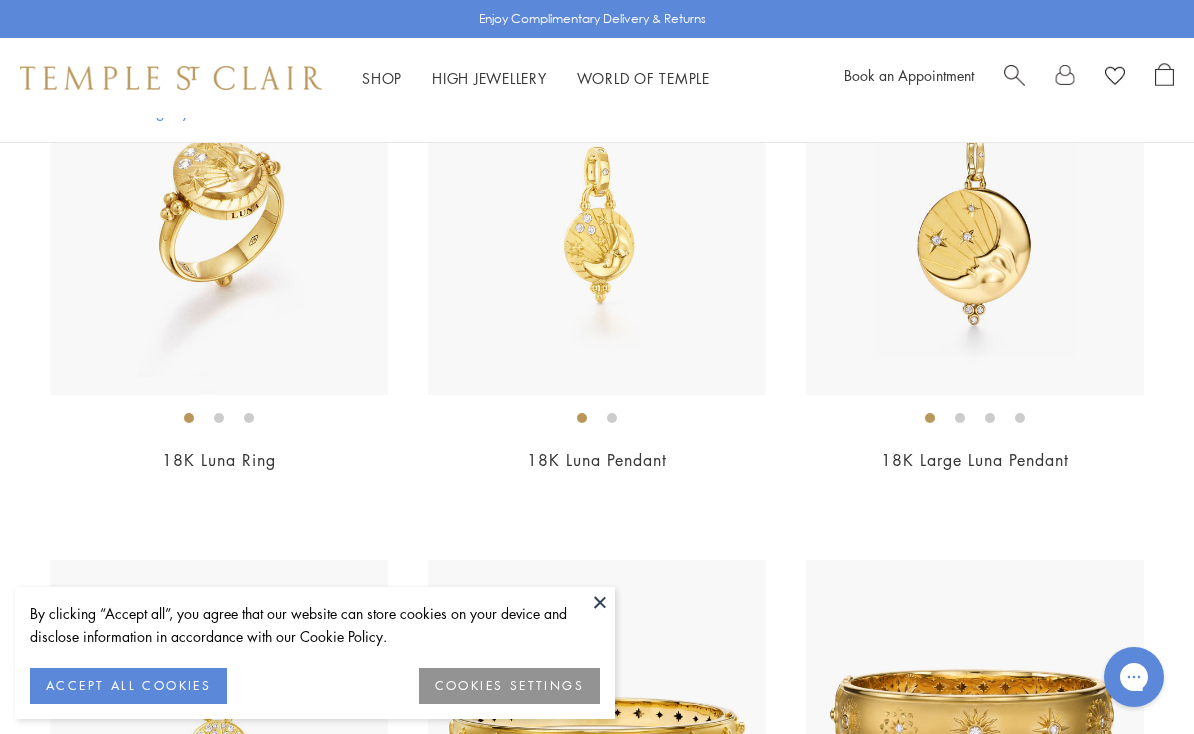 click on "$13,500" at bounding box center [975, 487] 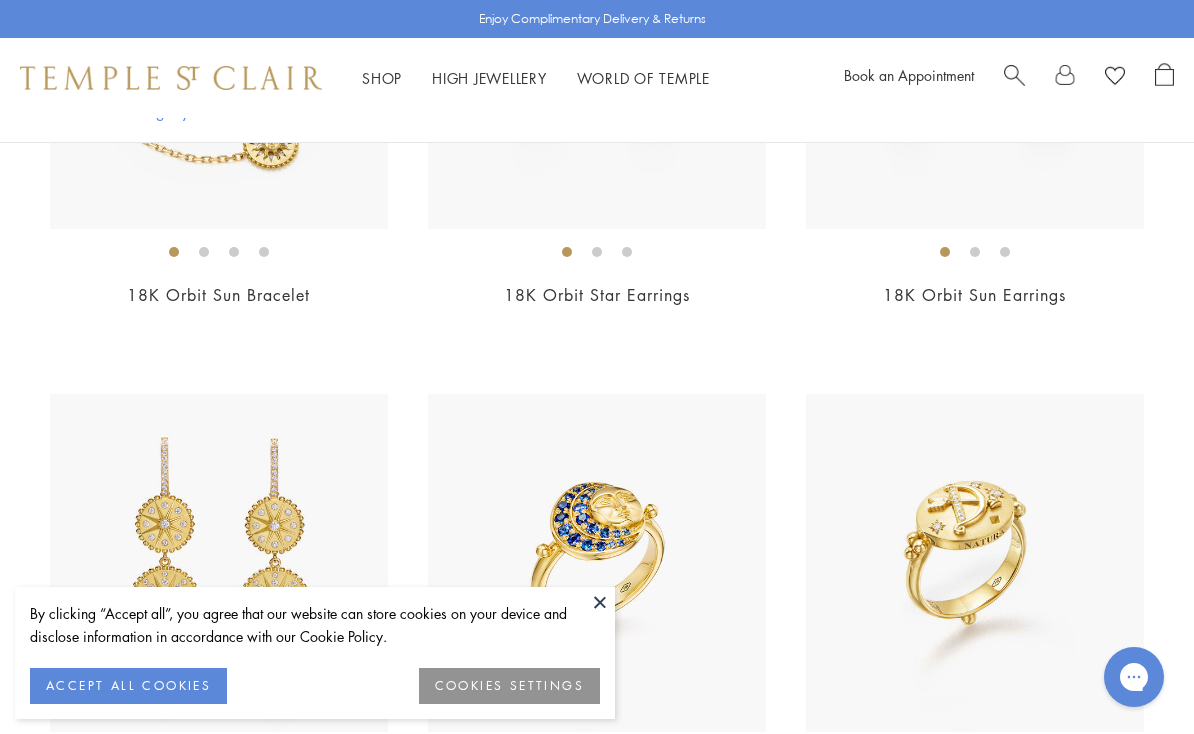 scroll, scrollTop: 7317, scrollLeft: 0, axis: vertical 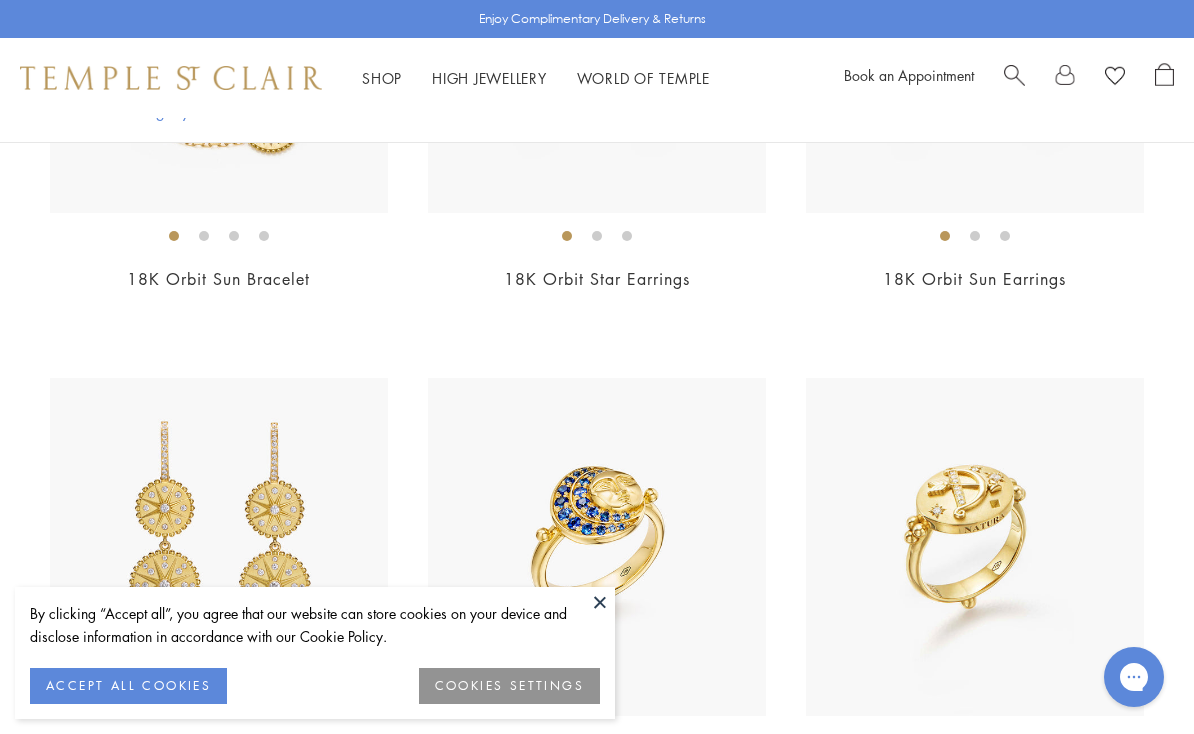 click at bounding box center [597, -2400] 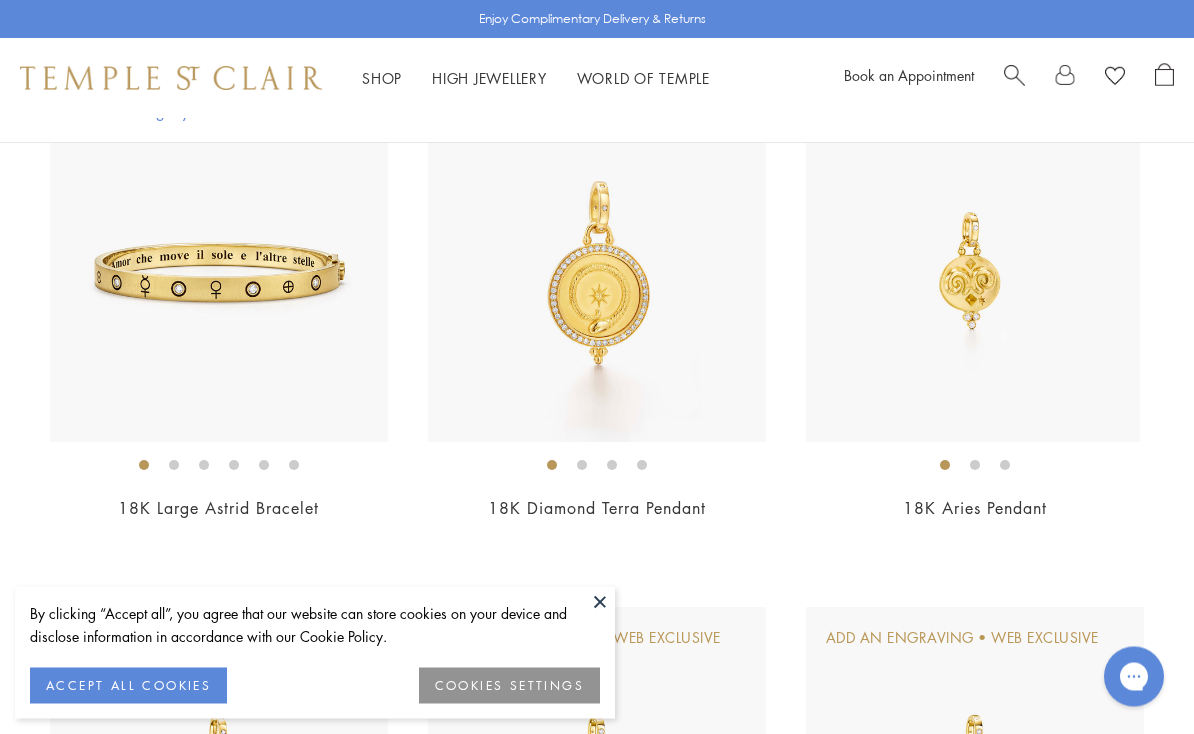 scroll, scrollTop: 3567, scrollLeft: 0, axis: vertical 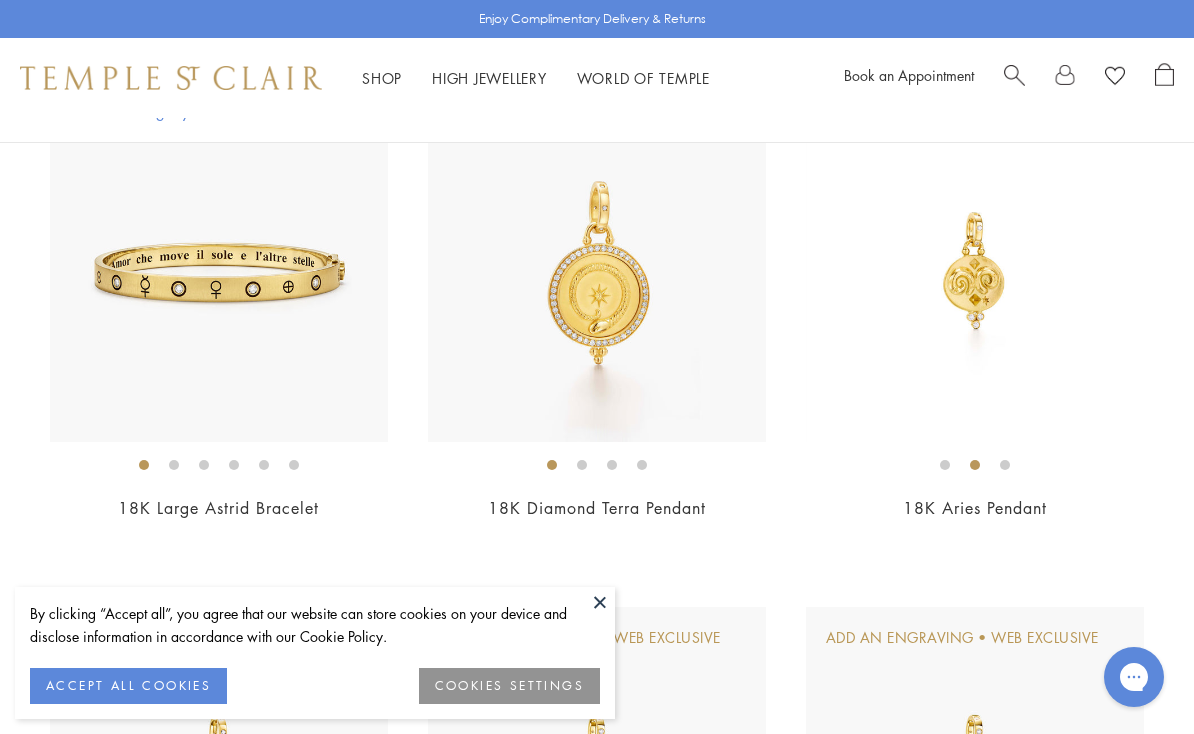 click at bounding box center [975, 273] 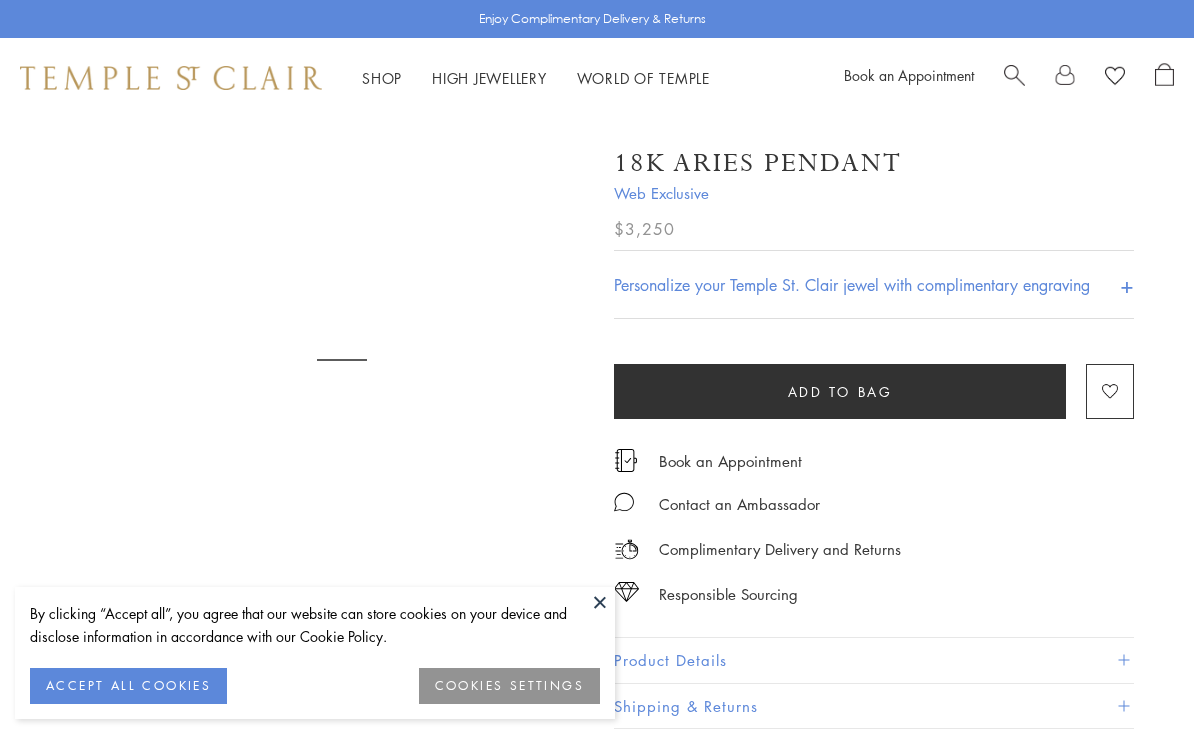 scroll, scrollTop: 0, scrollLeft: 0, axis: both 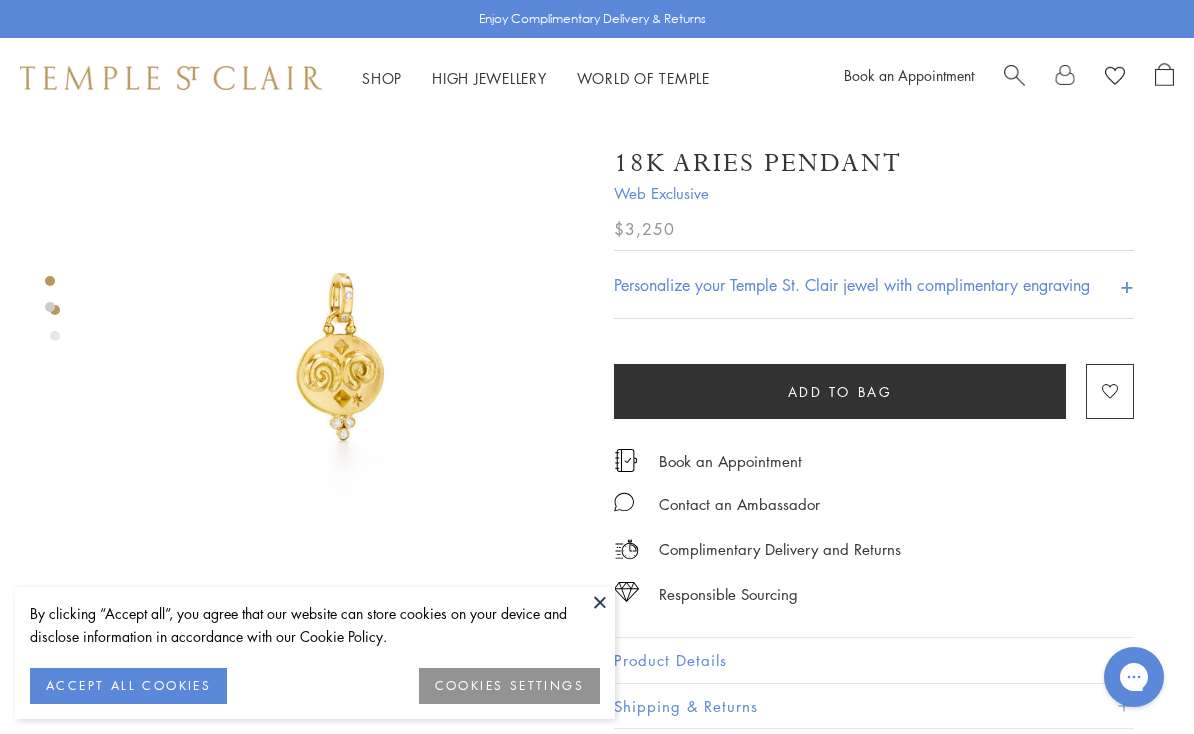 click at bounding box center [342, 360] 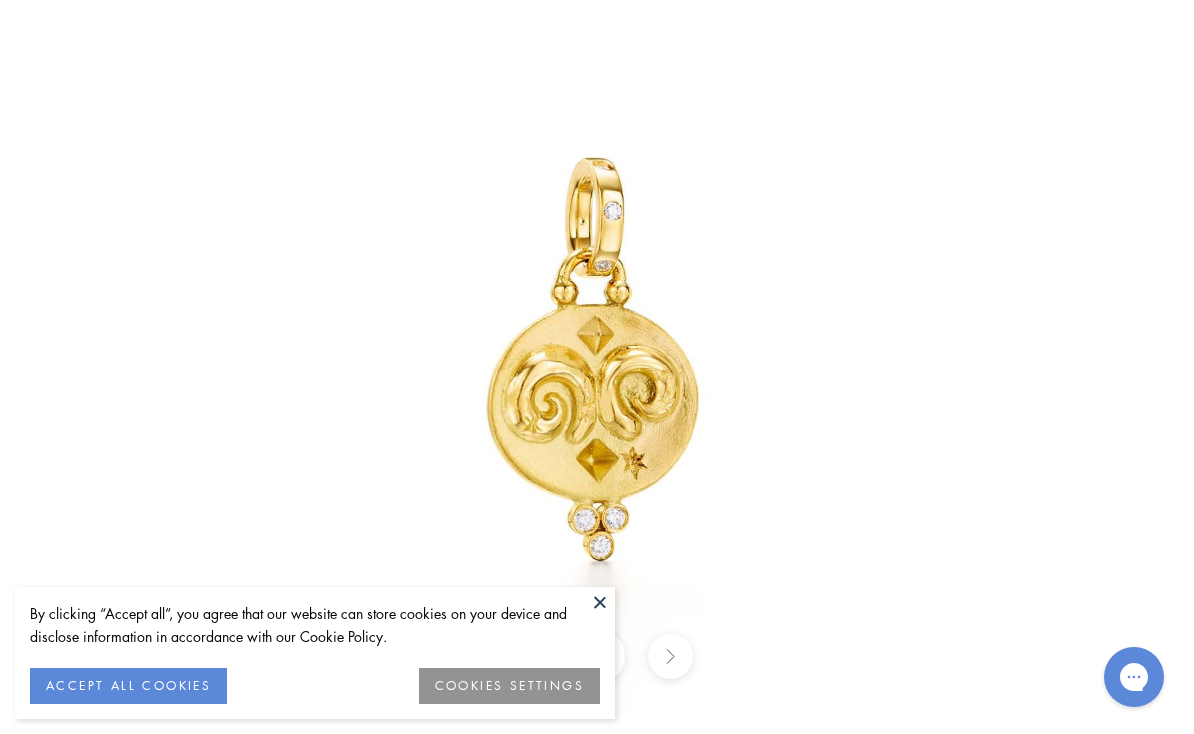 click at bounding box center (600, 602) 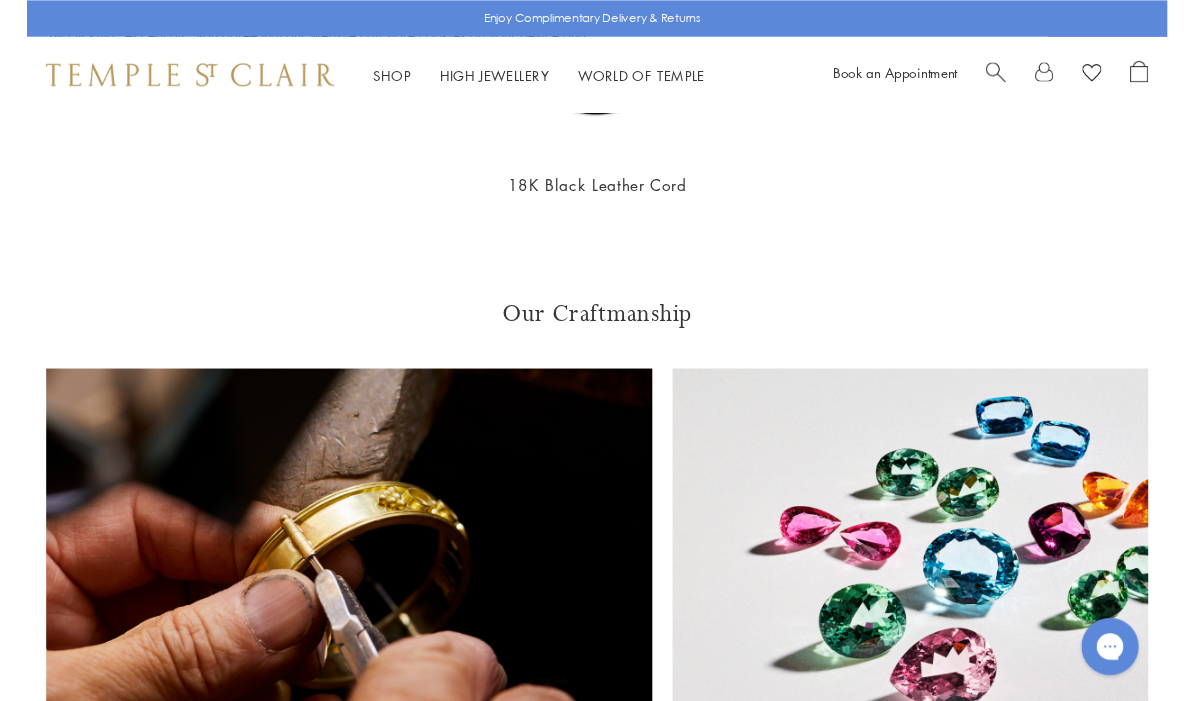 scroll, scrollTop: 1343, scrollLeft: 0, axis: vertical 